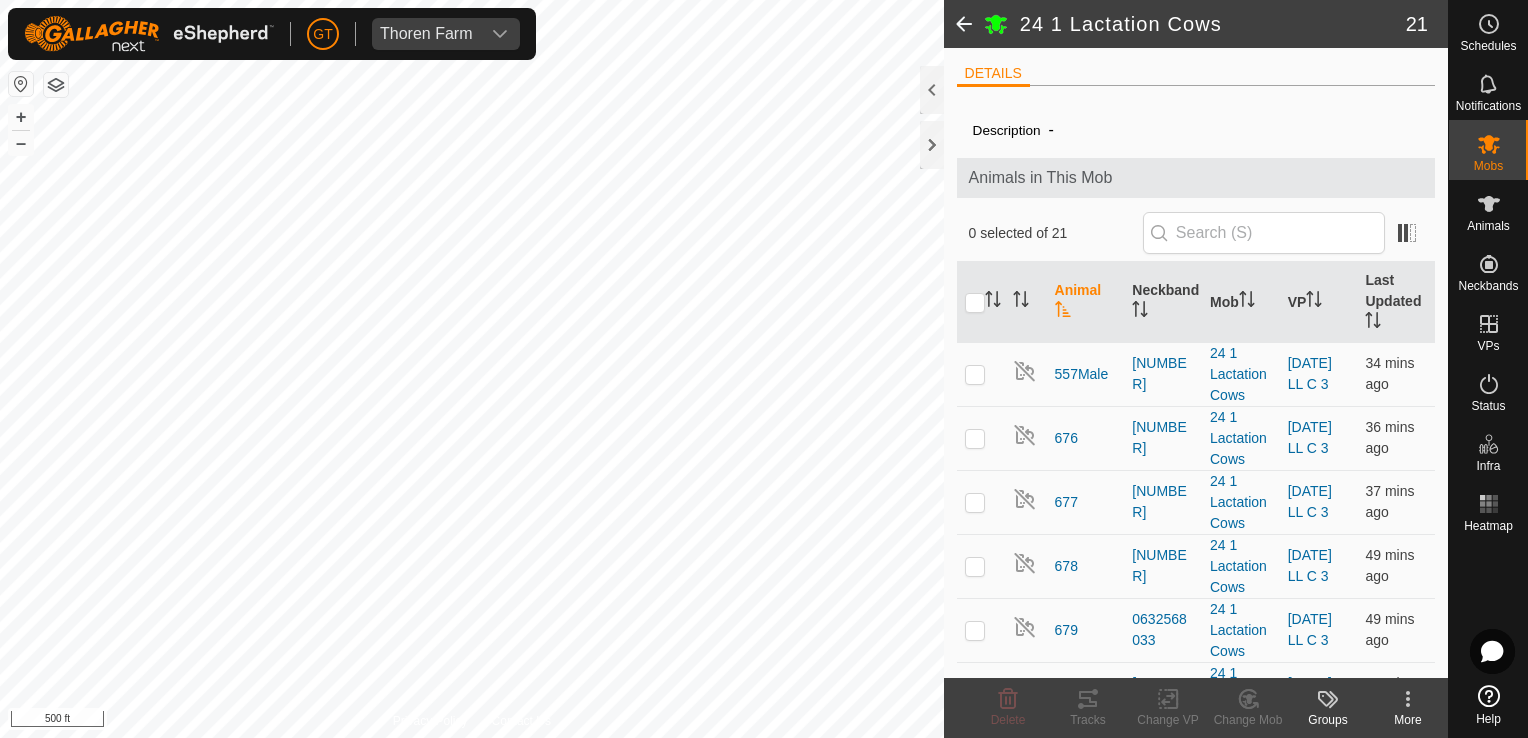 scroll, scrollTop: 0, scrollLeft: 0, axis: both 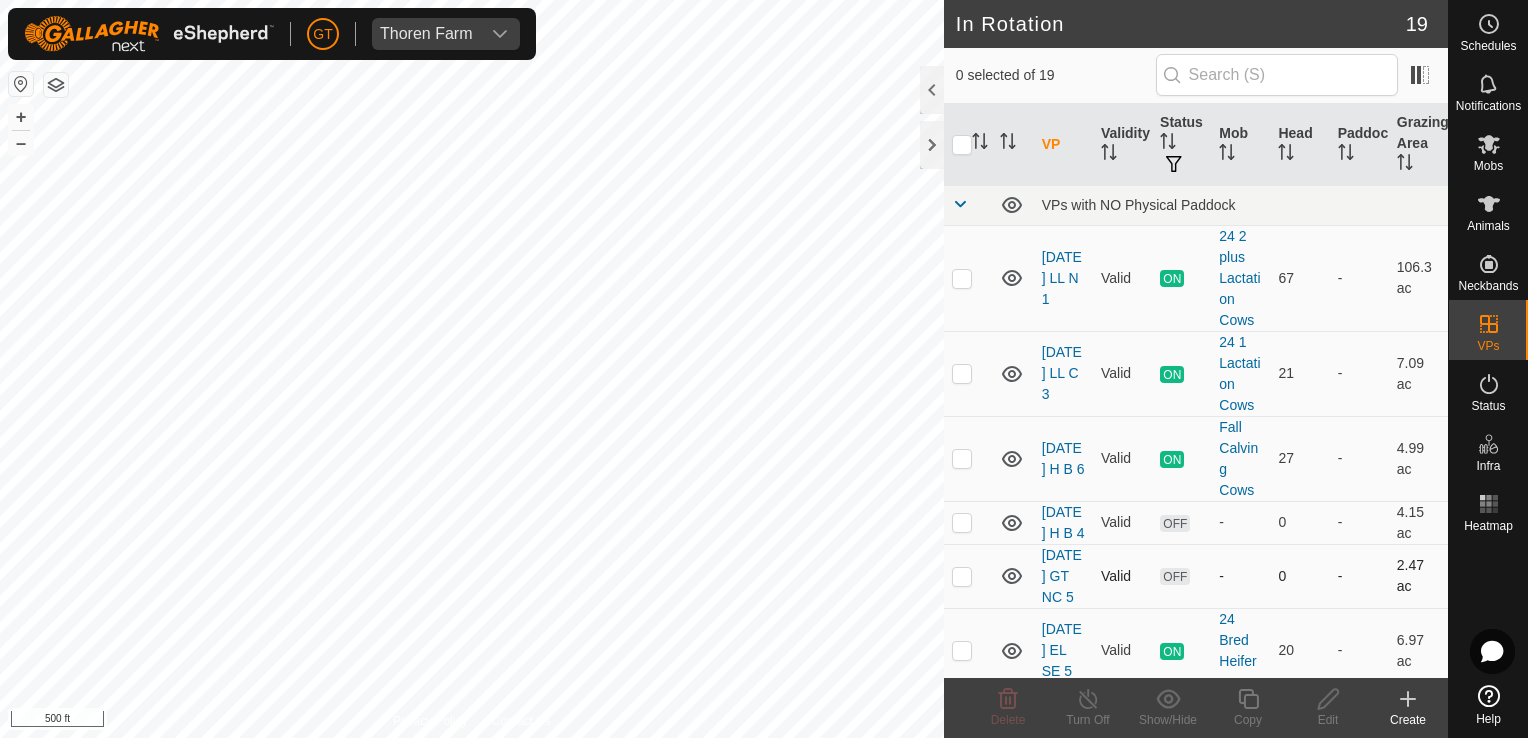 checkbox on "true" 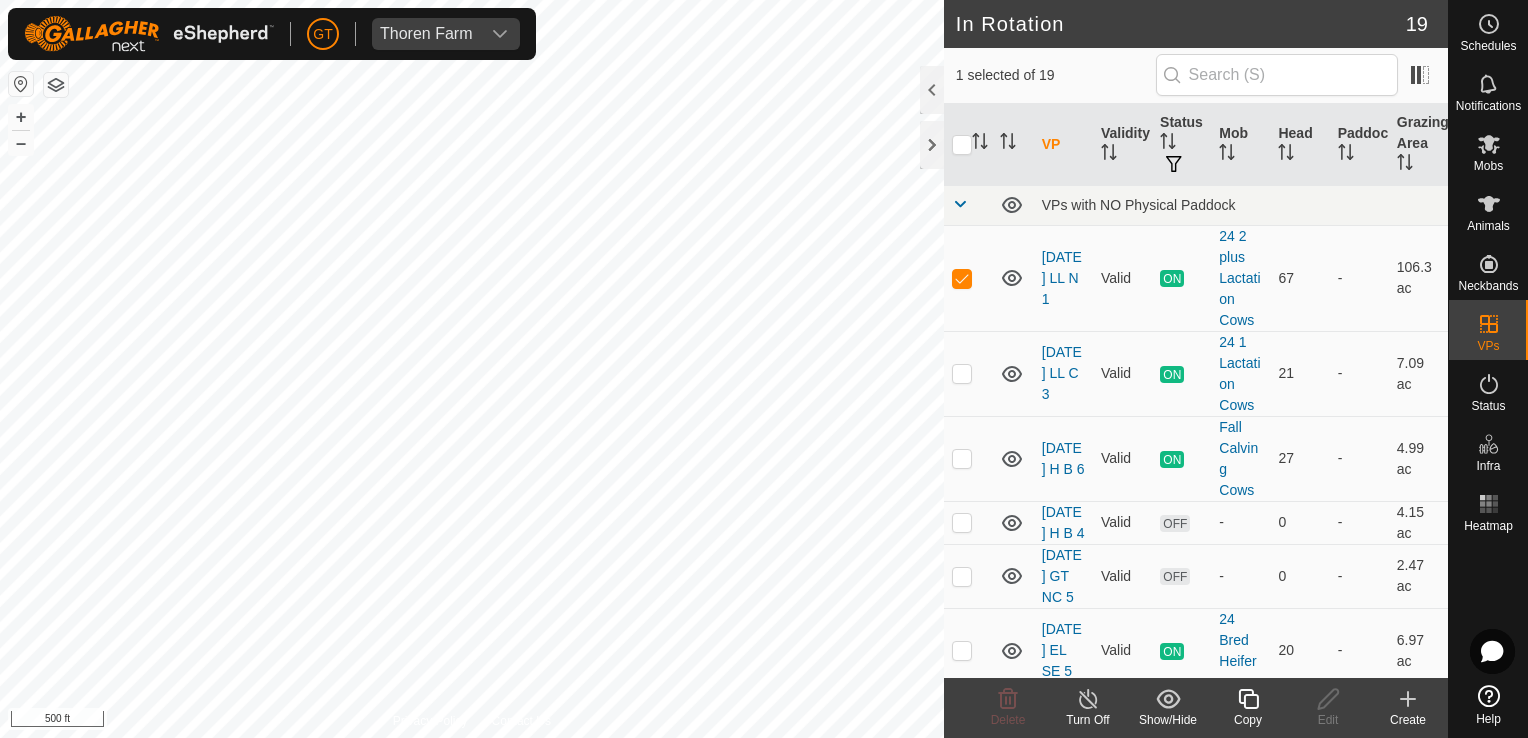click 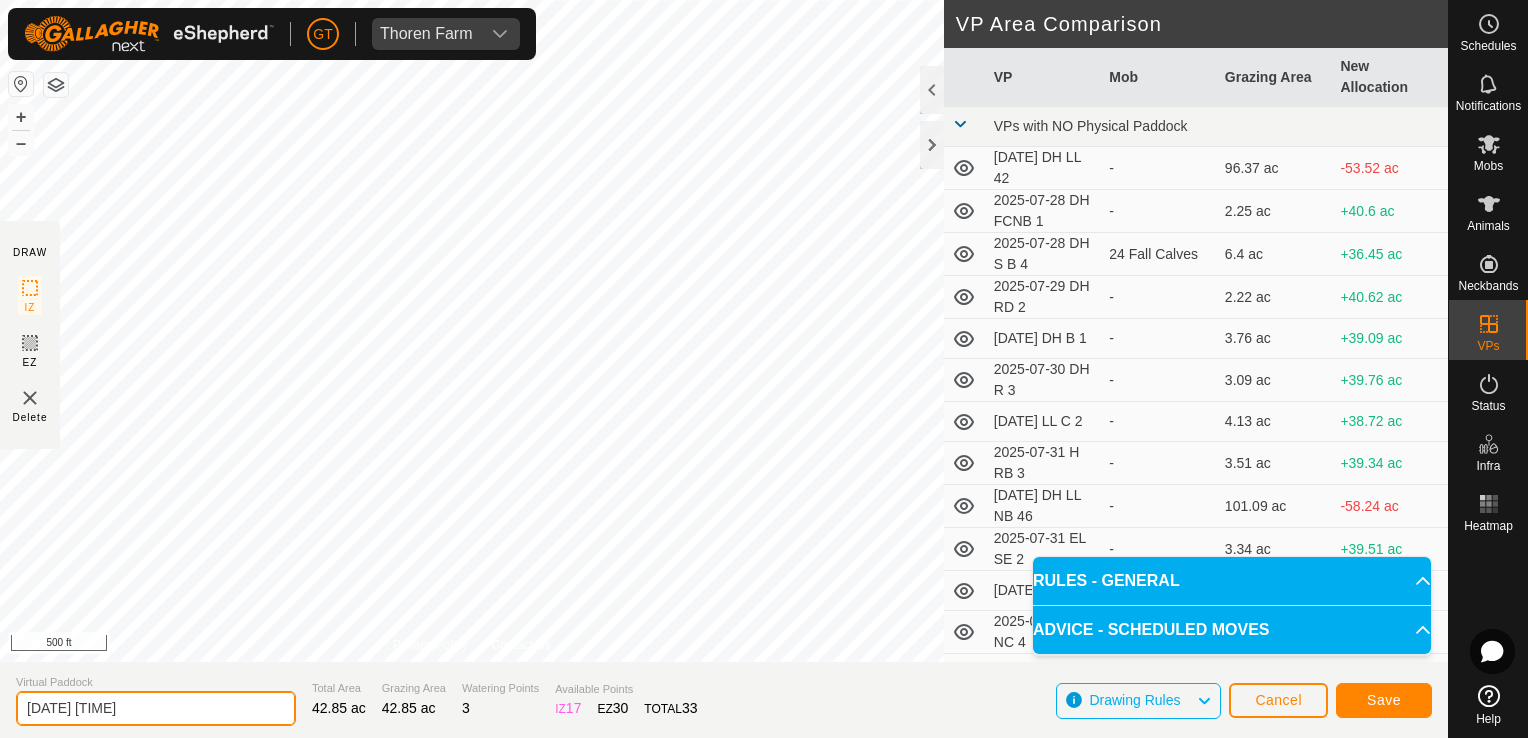 click on "[DATE] [TIME]" 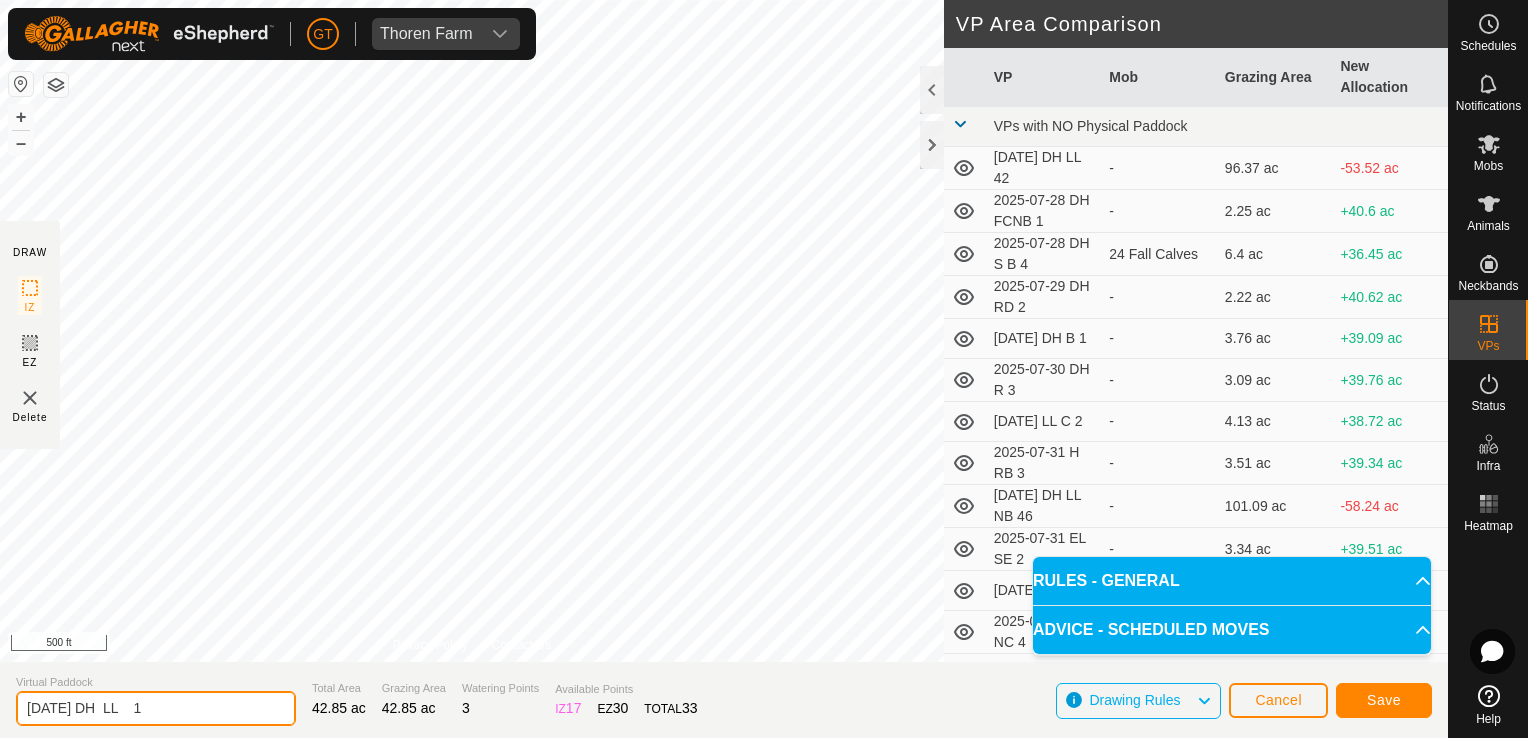 type on "[DATE] DH  LL    1" 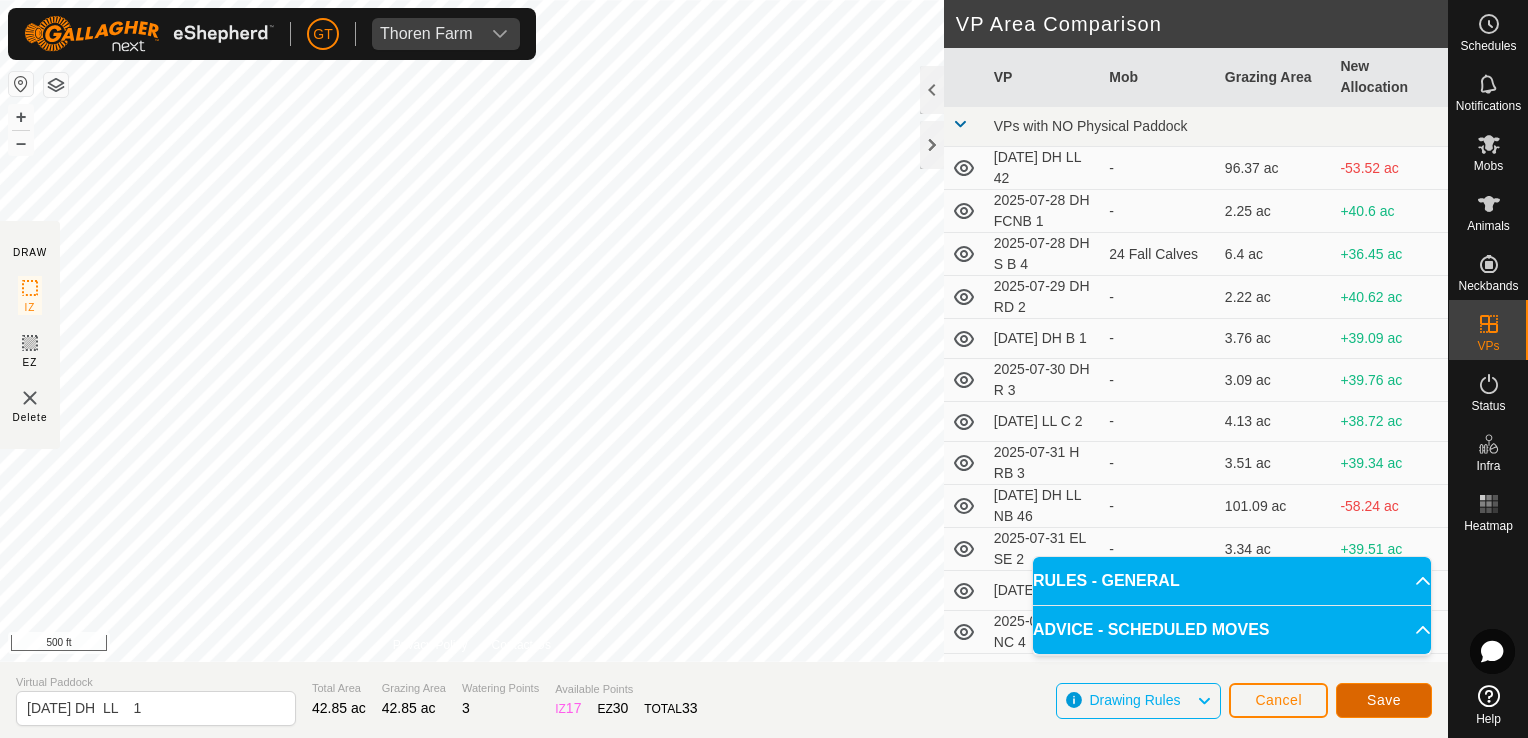 click on "Save" 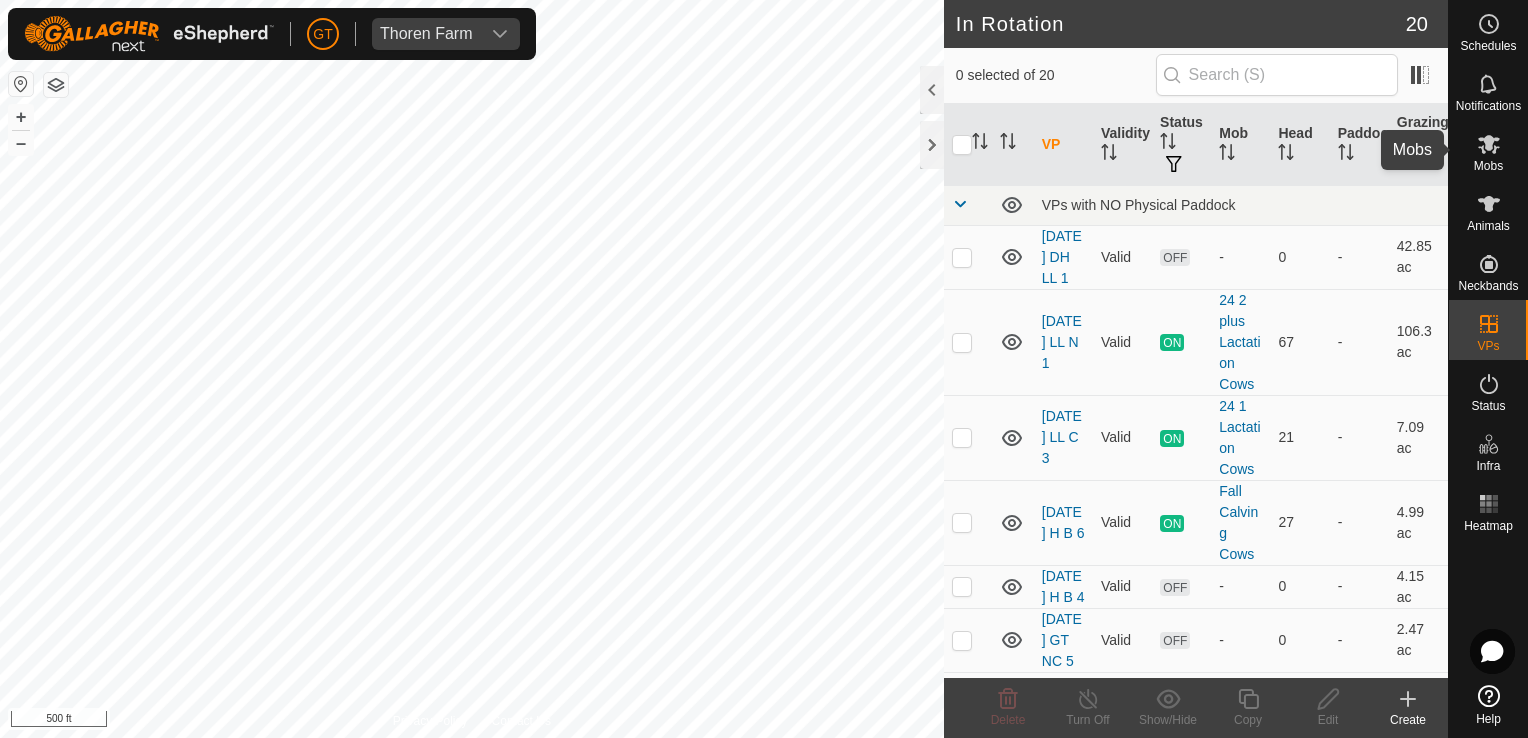 click 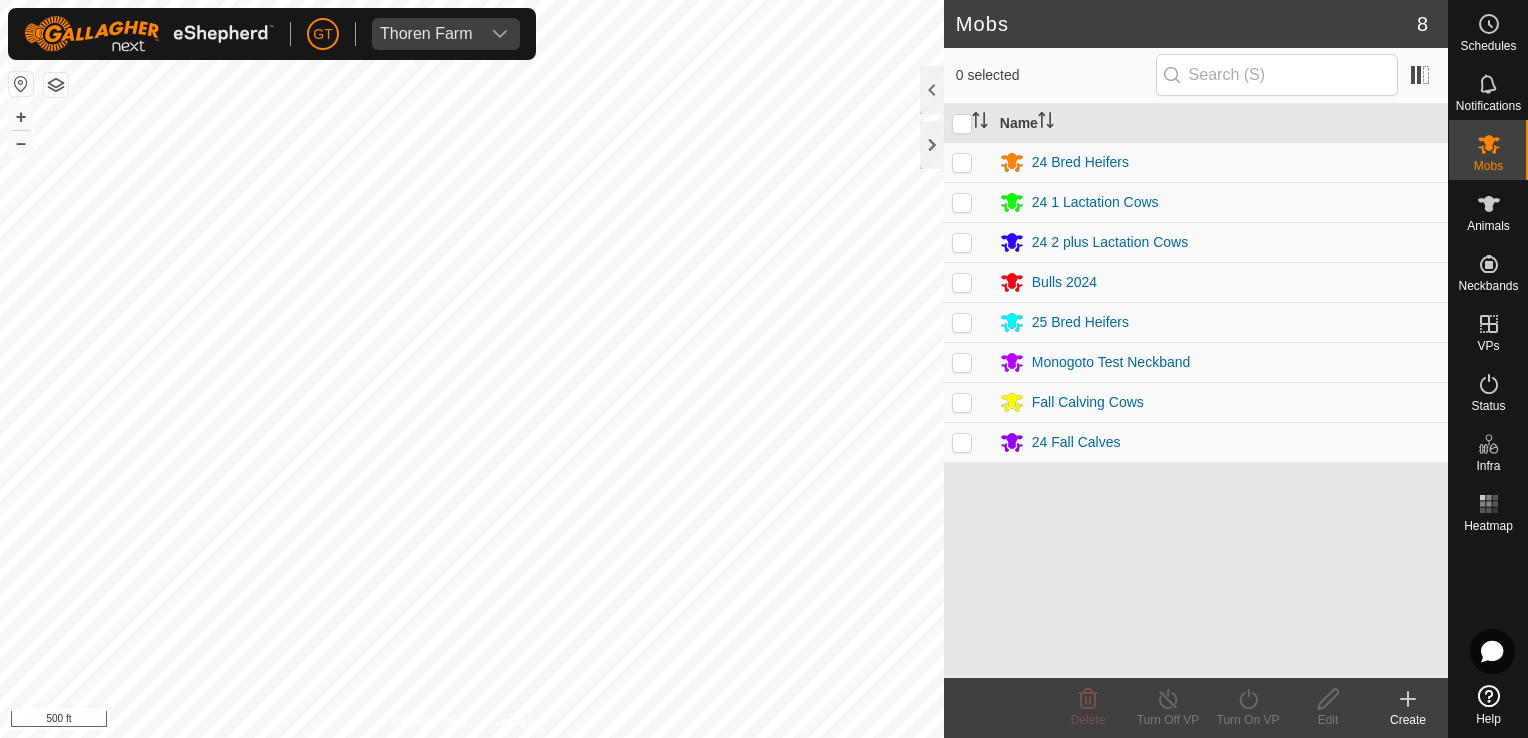 click at bounding box center [962, 242] 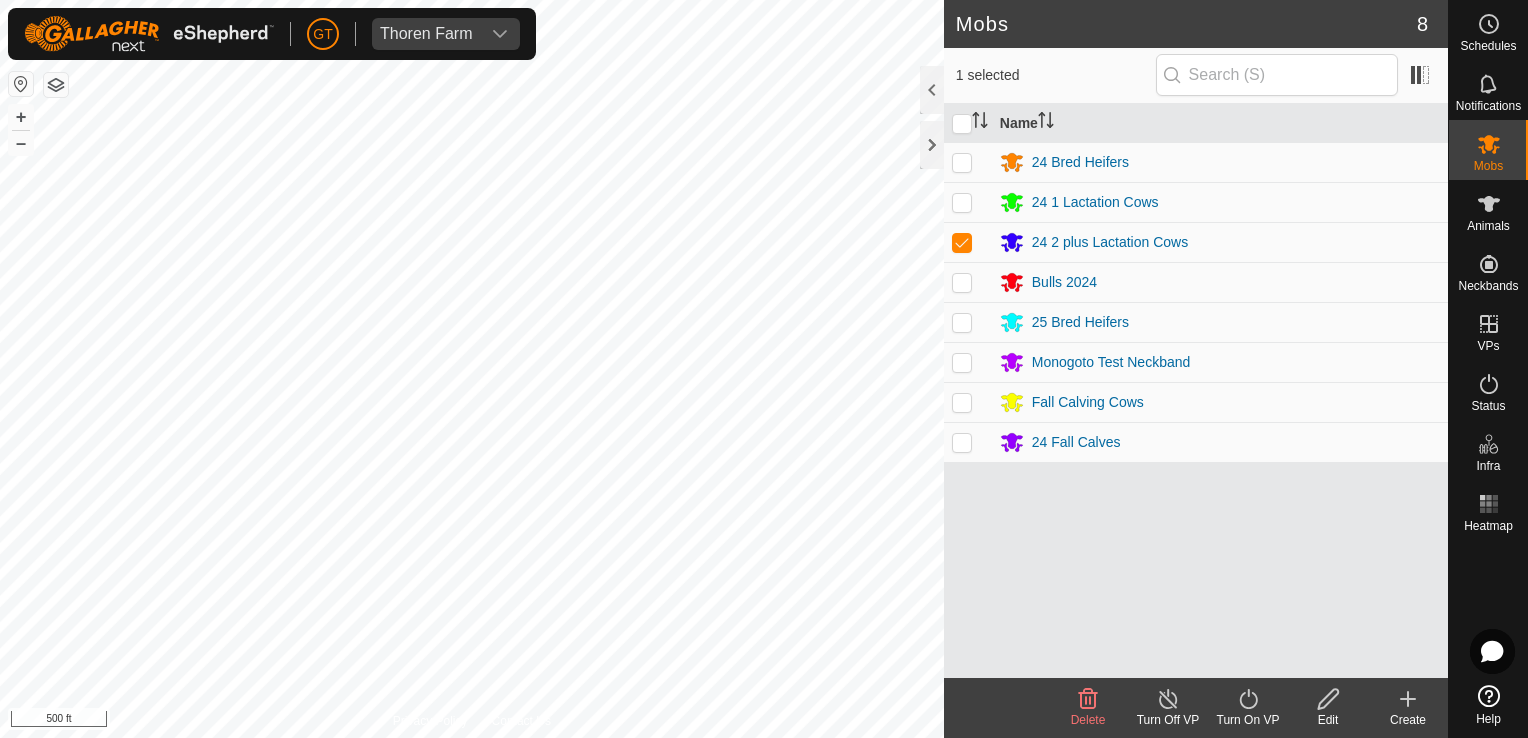 click 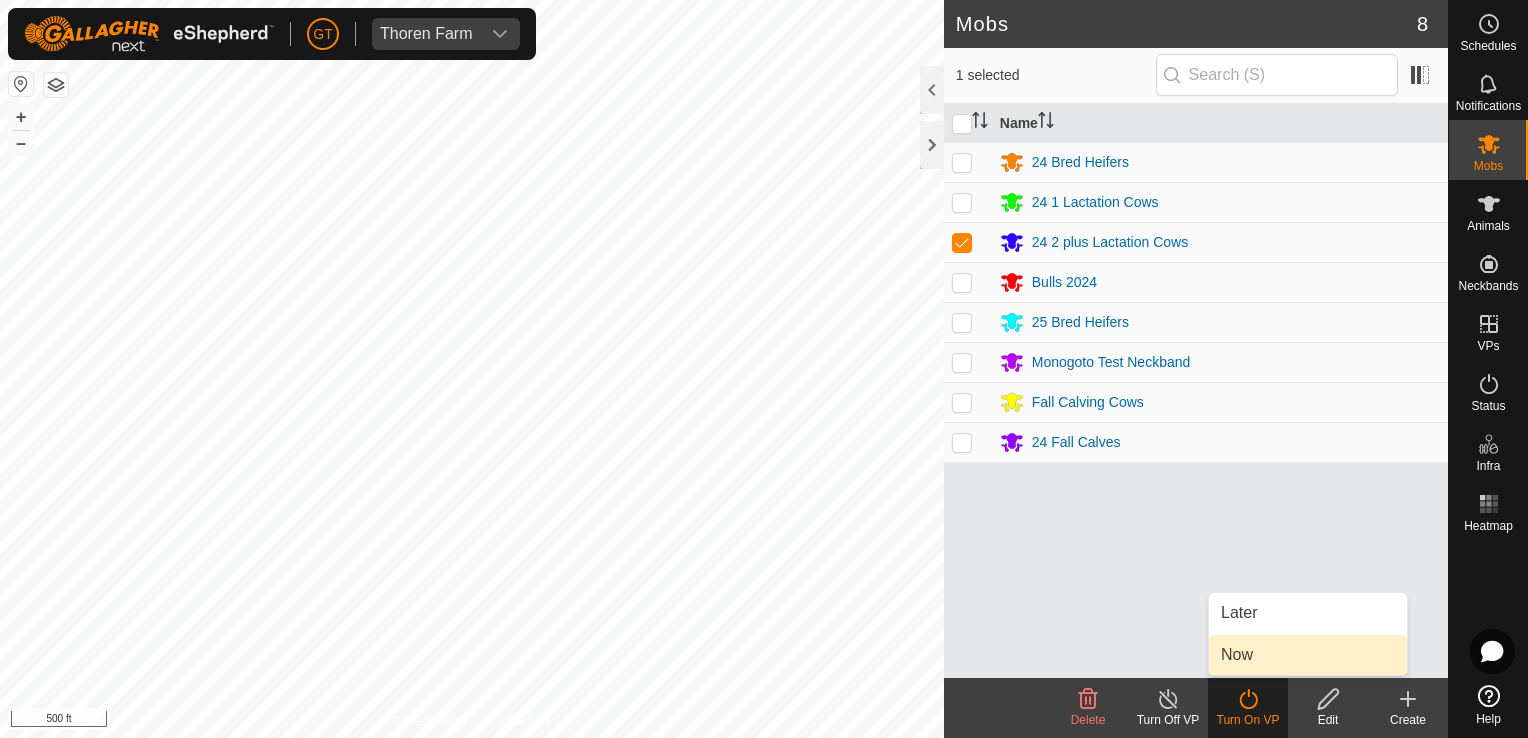 click on "Now" at bounding box center [1308, 655] 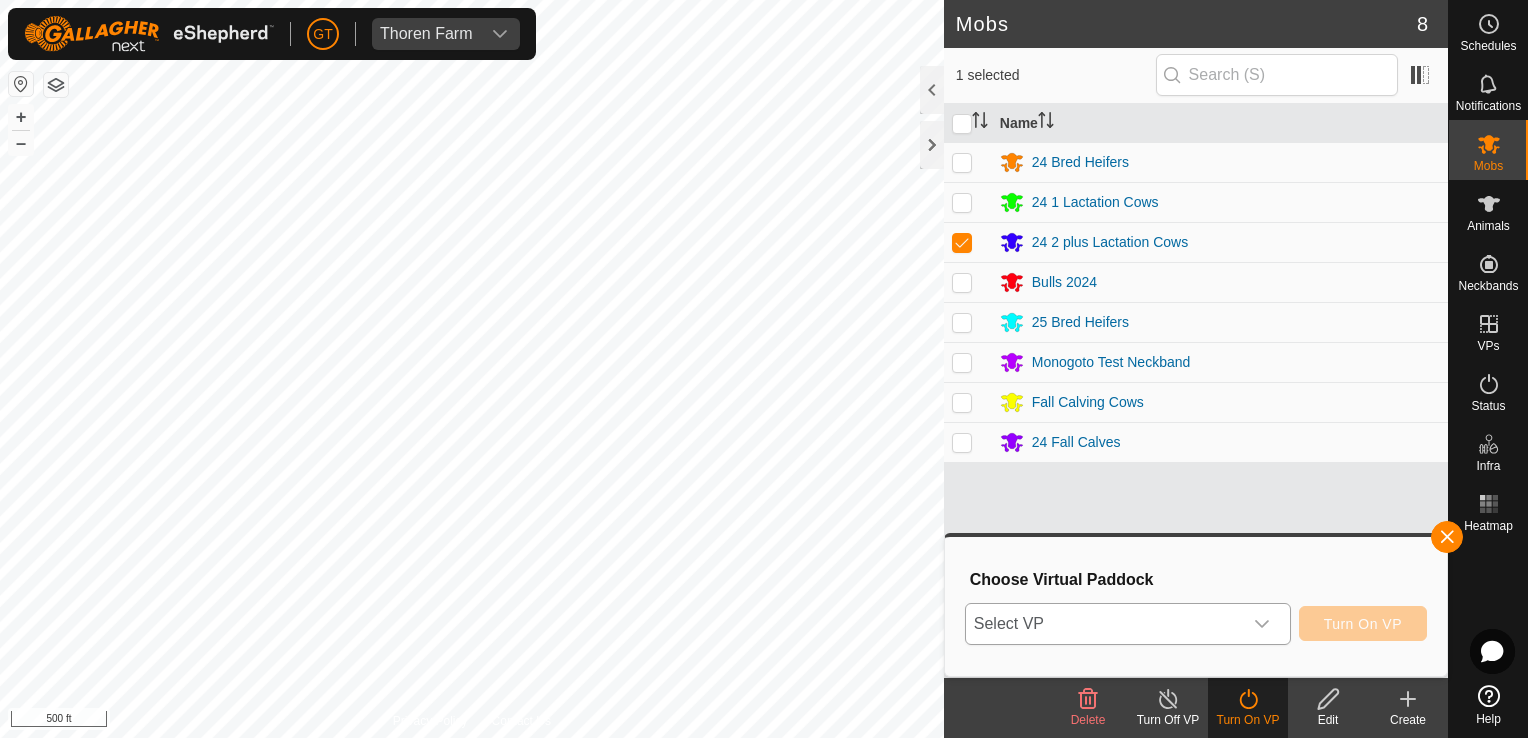 click 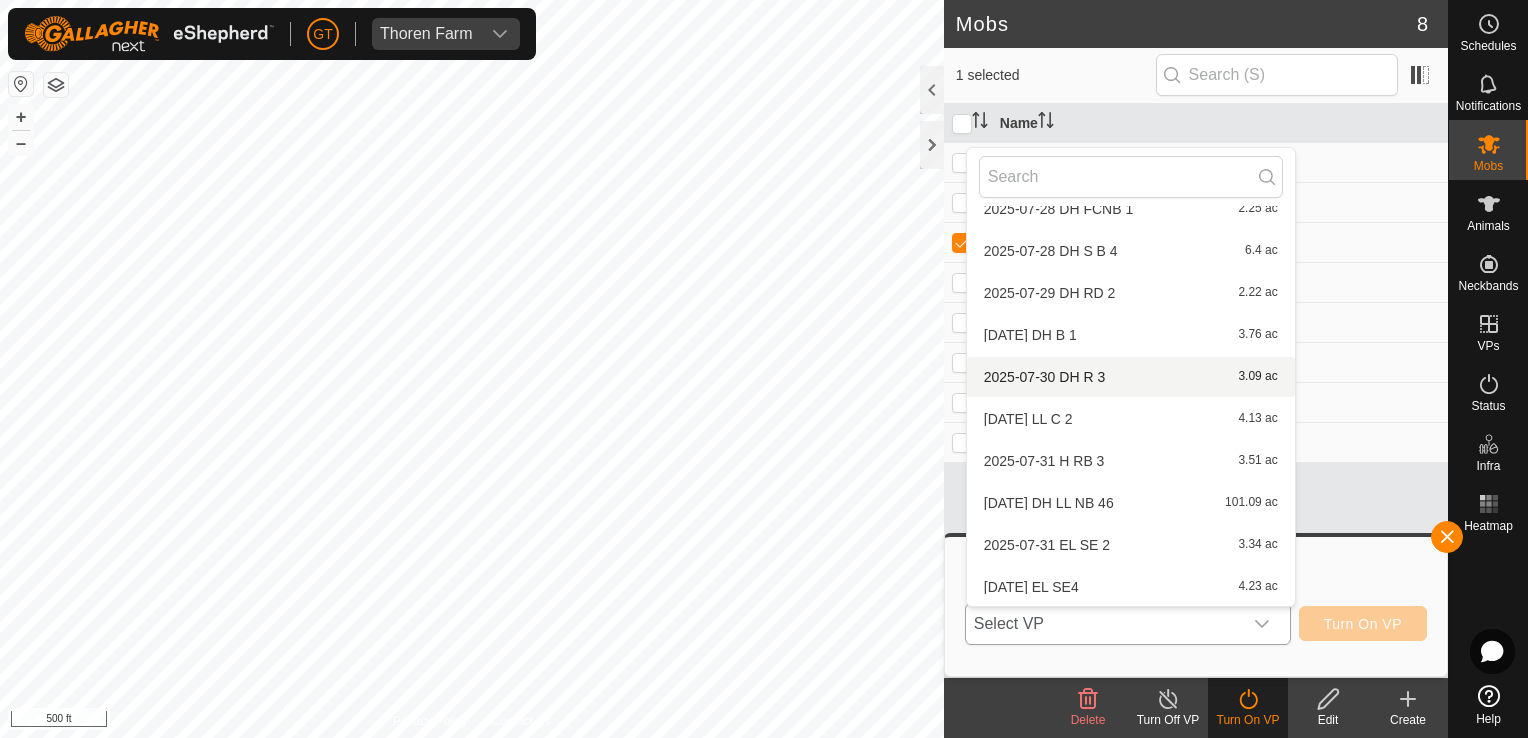 scroll, scrollTop: 484, scrollLeft: 0, axis: vertical 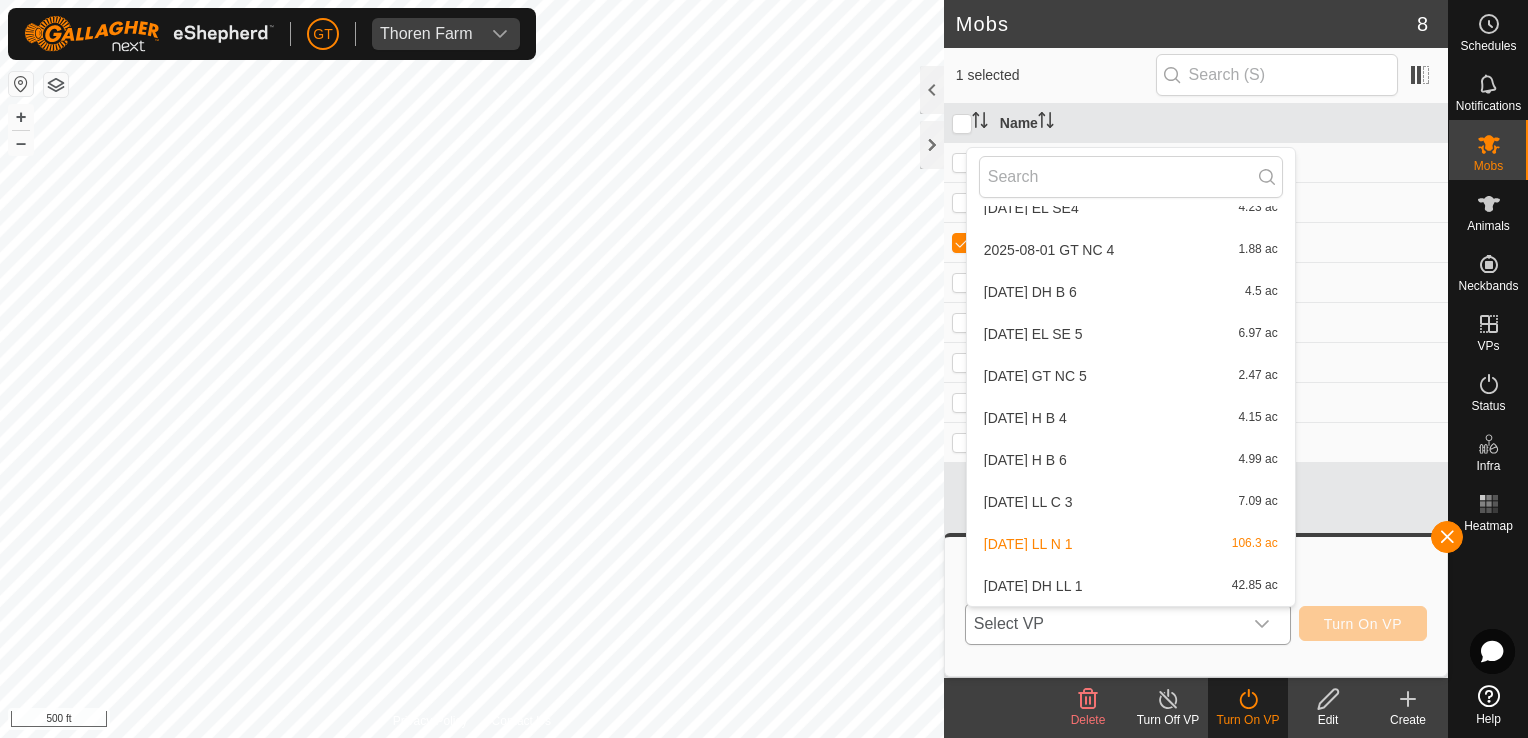 click on "[DATE] DH  LL    1  42.85 ac" at bounding box center (1131, 586) 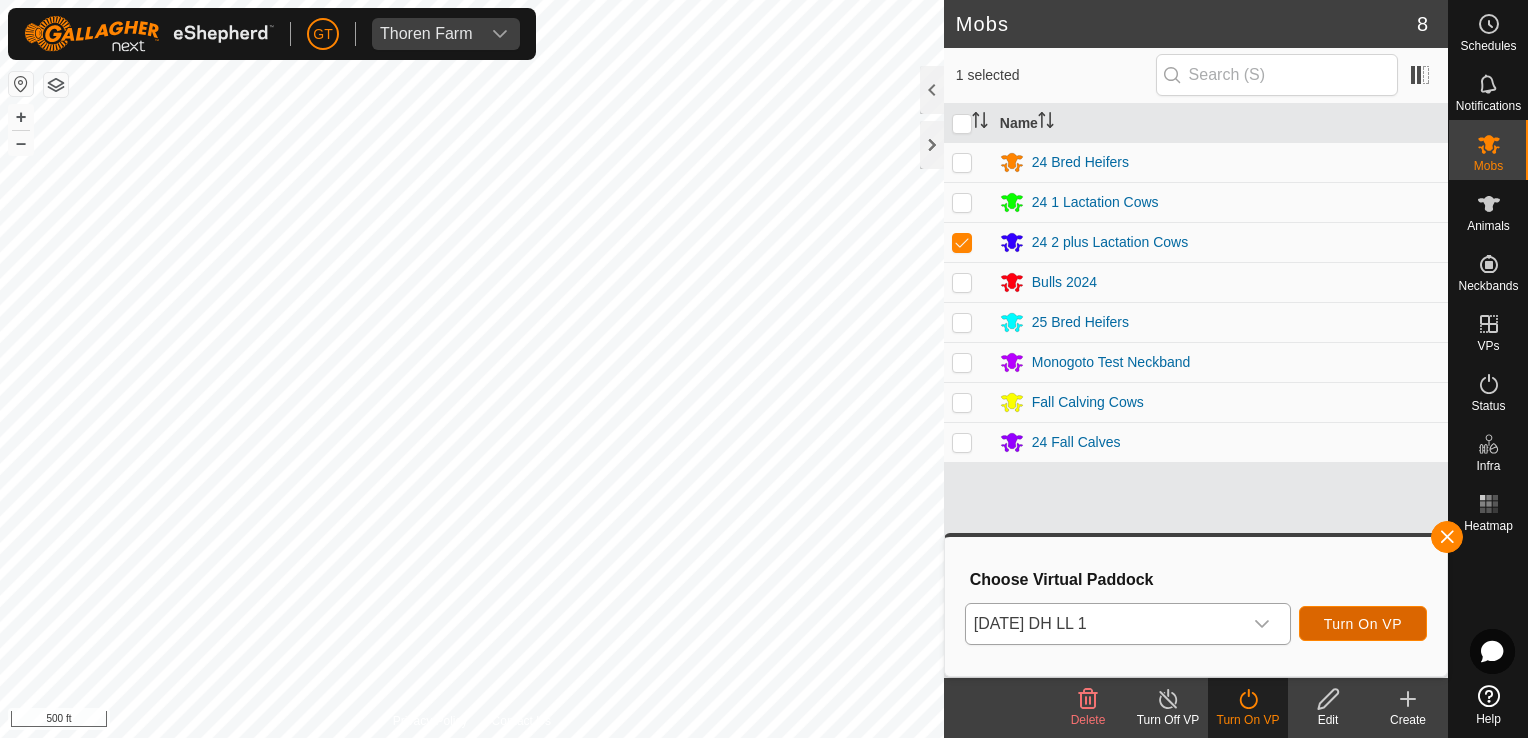 click on "Turn On VP" at bounding box center (1363, 624) 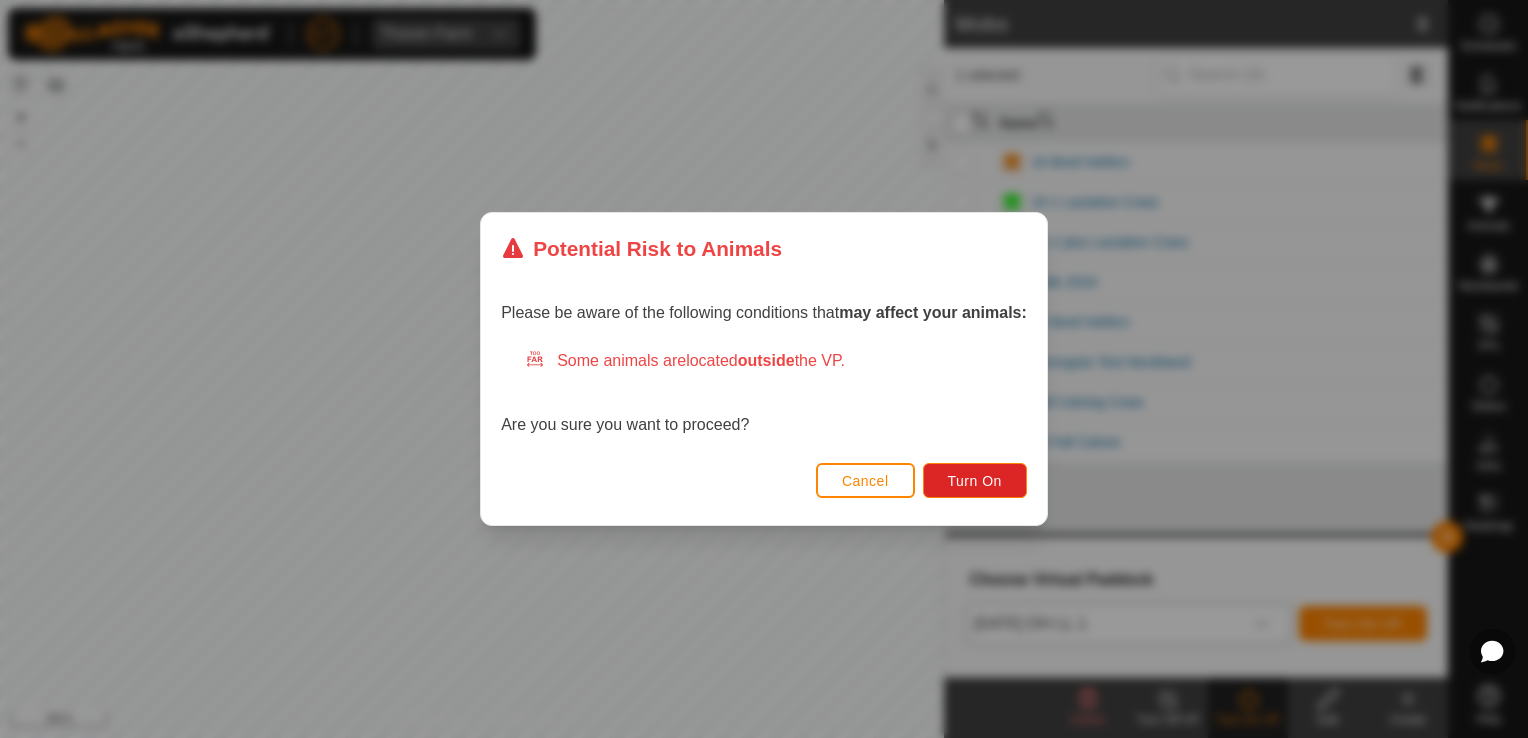 click on "Cancel Turn On" at bounding box center [764, 491] 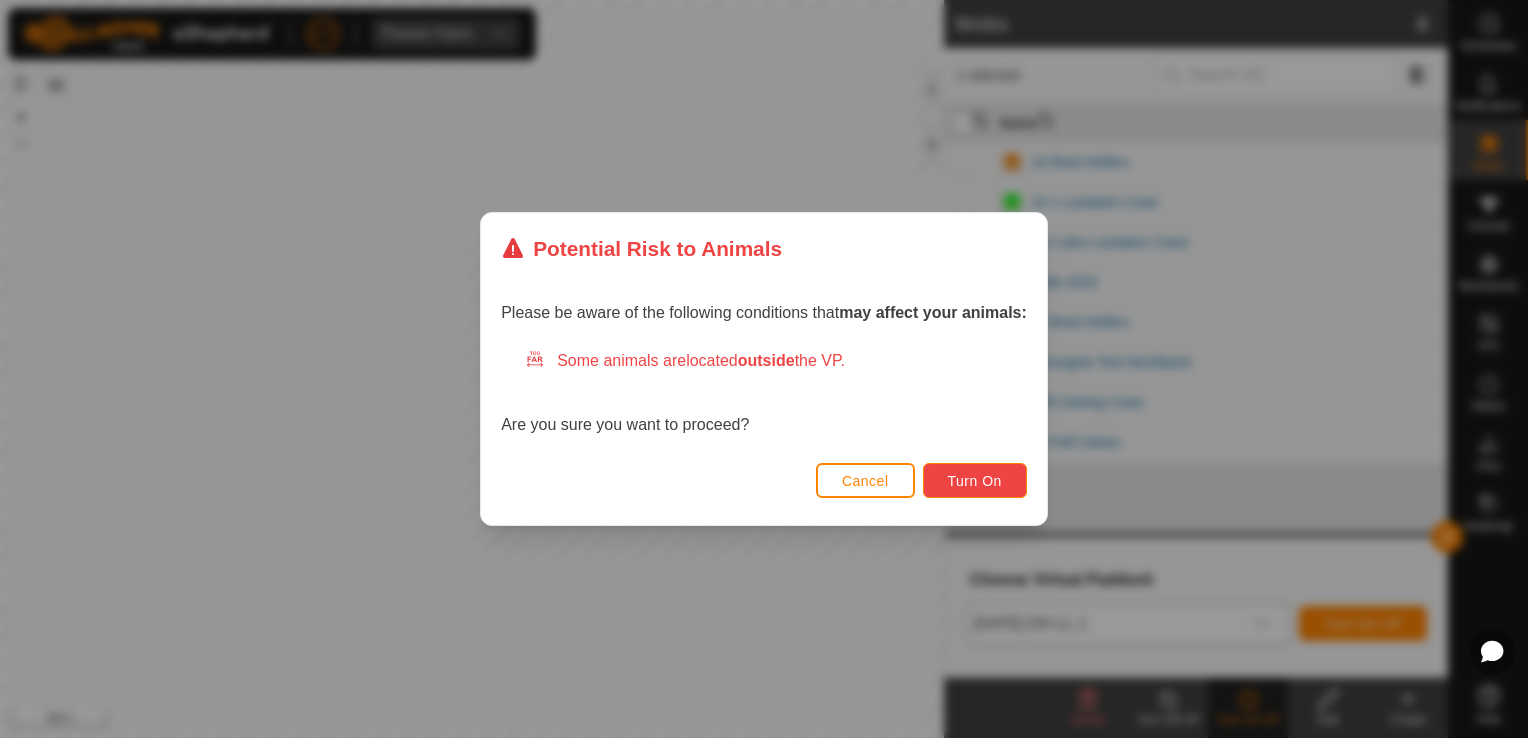 click on "Turn On" at bounding box center (975, 481) 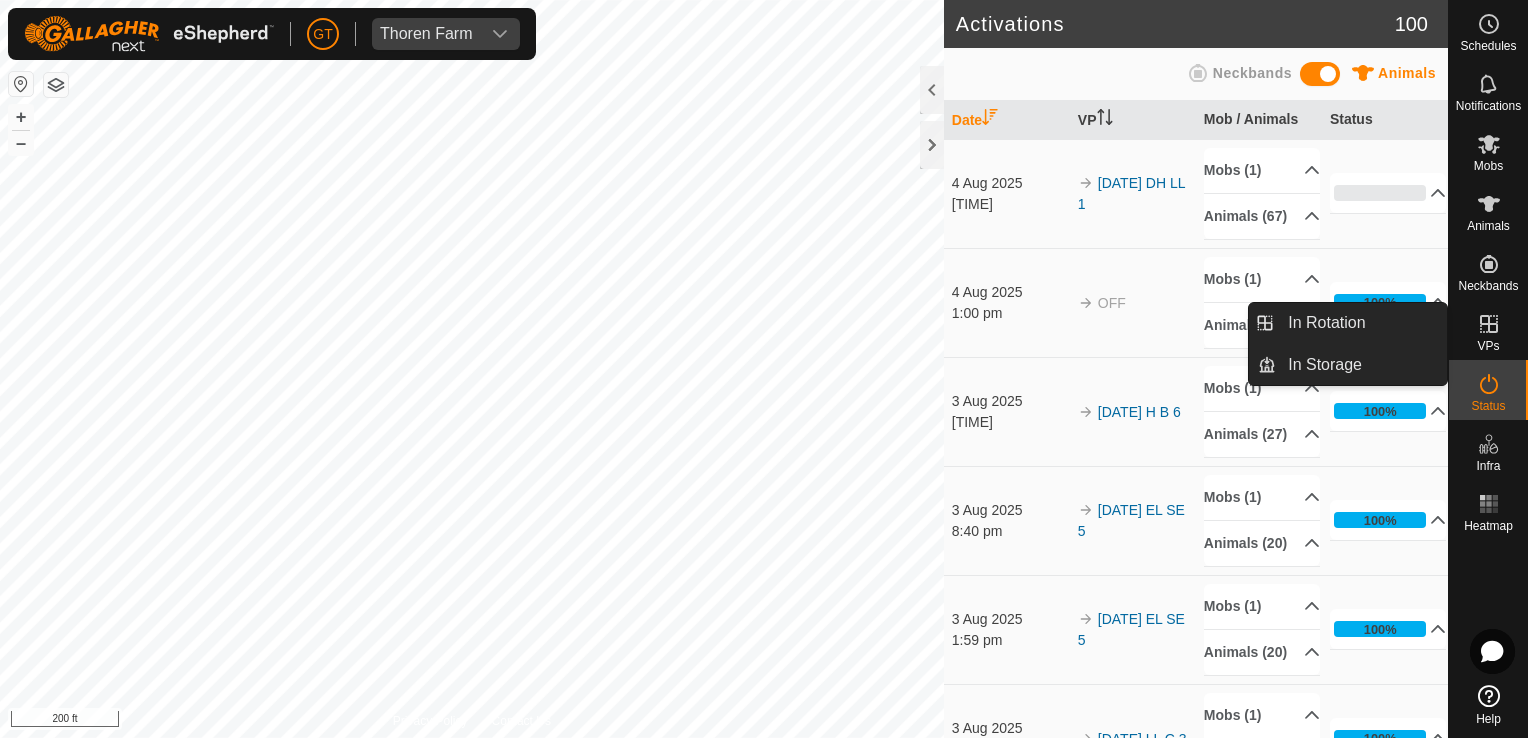 click 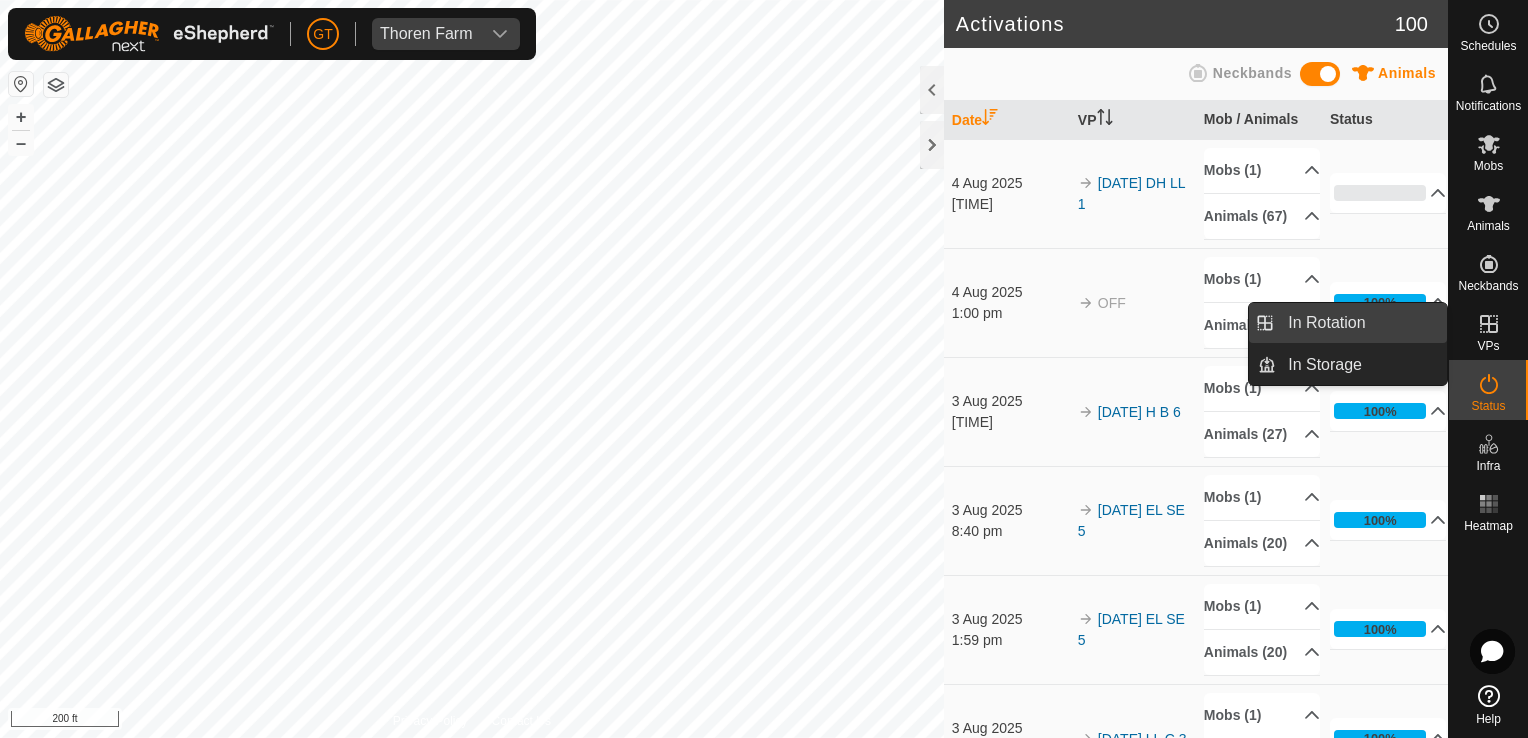click on "In Rotation" at bounding box center (1361, 323) 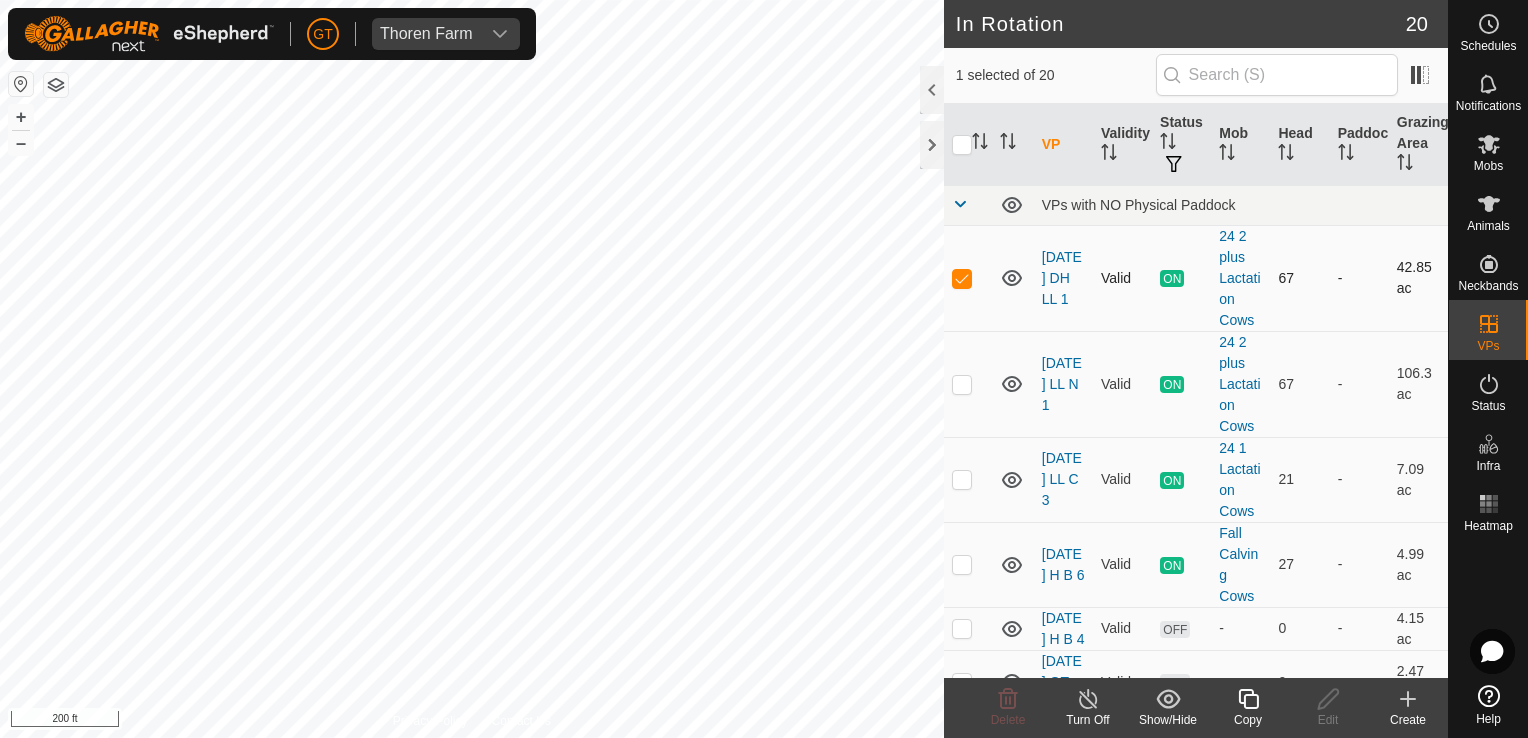 click at bounding box center (962, 278) 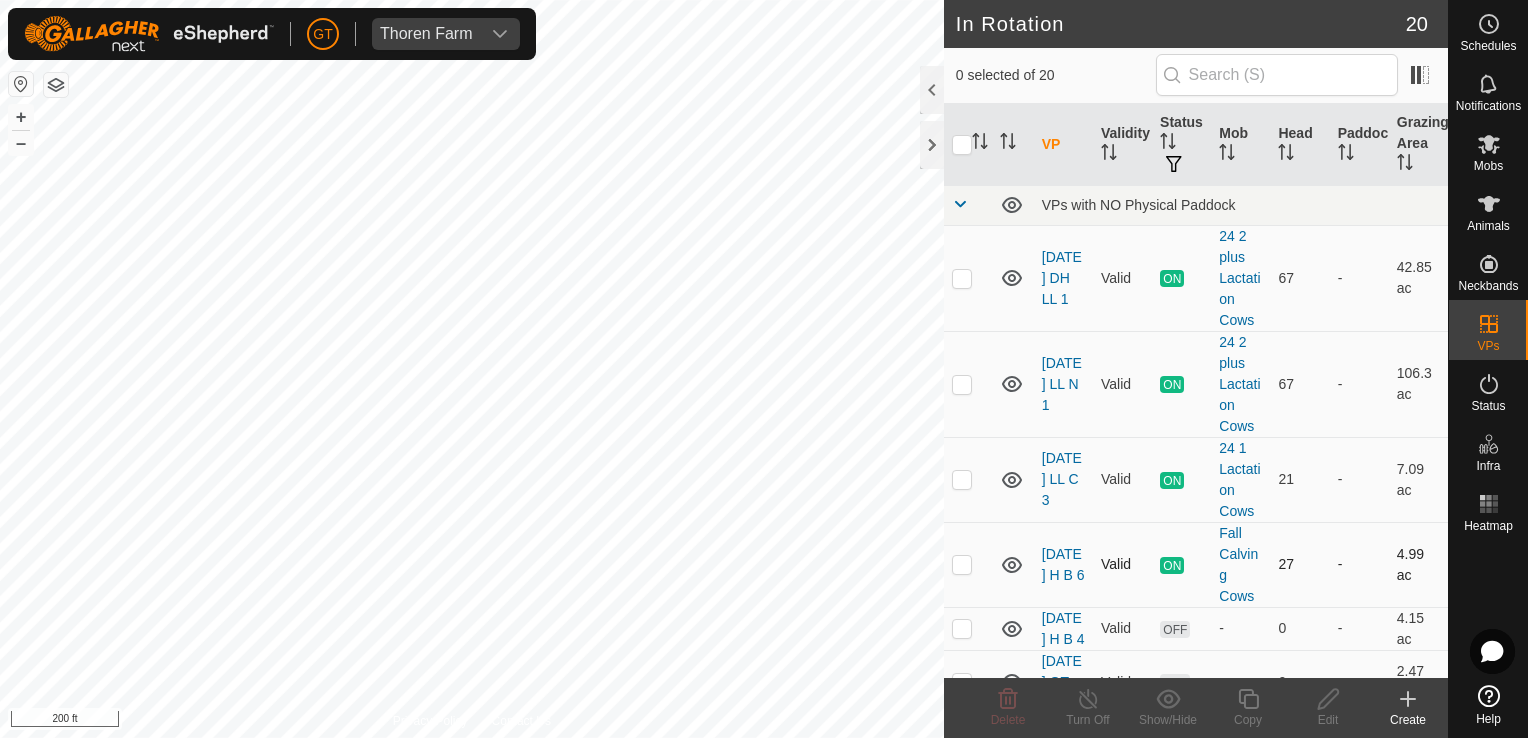 checkbox on "true" 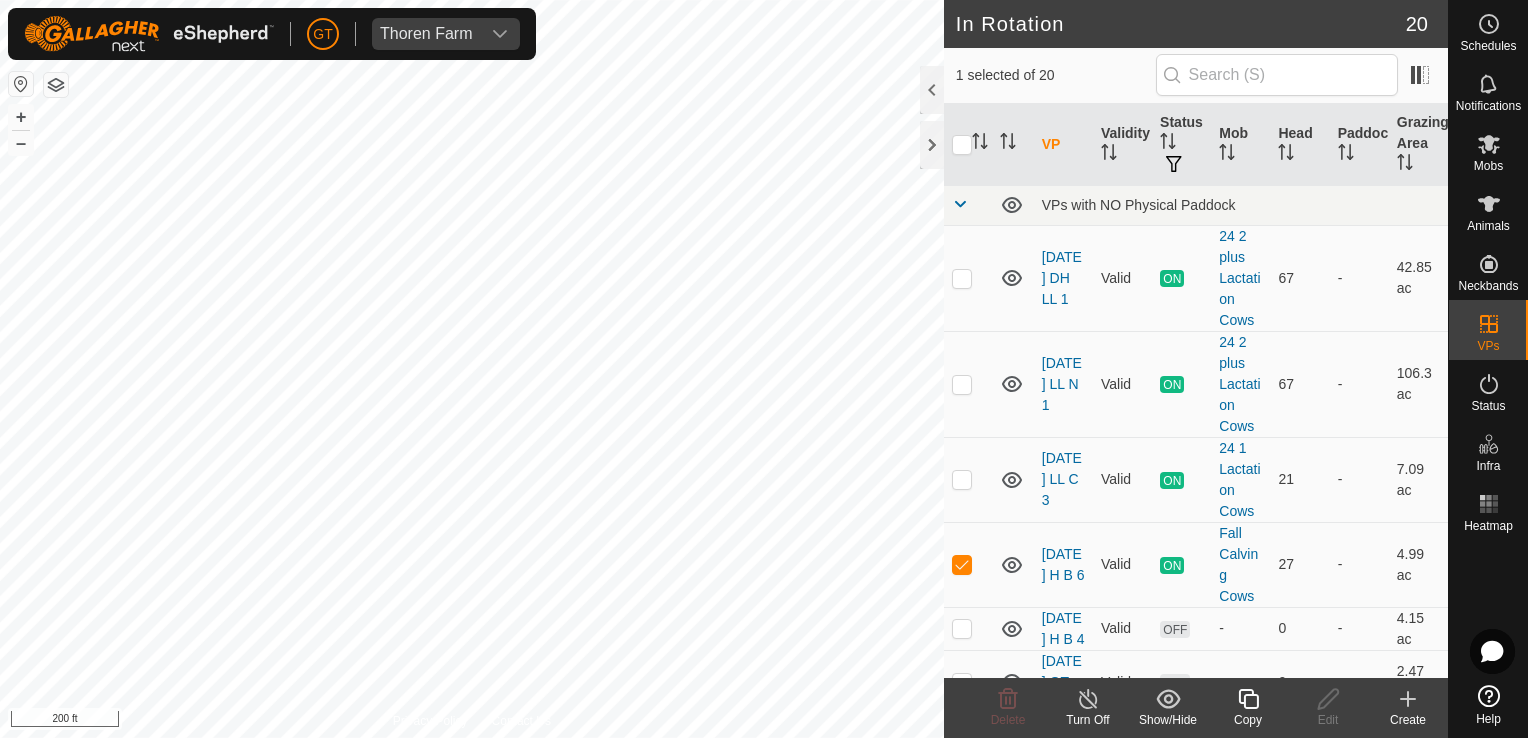 click 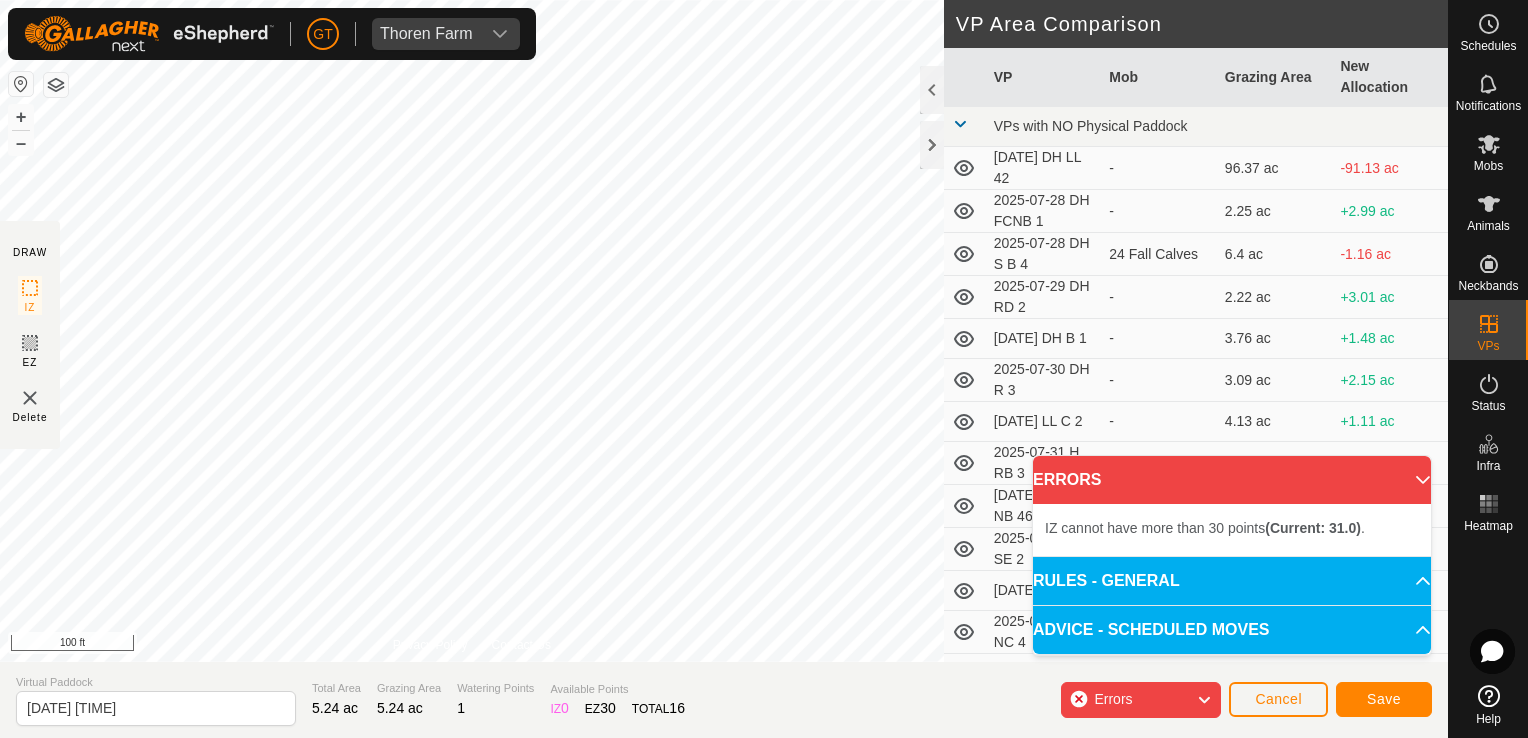 click on "DRAW IZ EZ Delete Privacy Policy Contact Us + – ⇧ i 100 ft VP Area Comparison     VP   Mob   Grazing Area   New Allocation  VPs with NO Physical Paddock  [DATE]   DH LL  42  -  96.37 ac  -91.13 ac  [DATE]  DH  FCNB 1  -  2.25 ac  +2.99 ac  [DATE]  DH  S B 4   24 Fall Calves   6.4 ac  -1.16 ac  [DATE]  DH  RD 2  -  2.22 ac  +3.01 ac  [DATE]    DH B 1  -  3.76 ac  +1.48 ac  [DATE]   DH R  3  -  3.09 ac  +2.15 ac  [DATE]   LL C 2  -  4.13 ac  +1.11 ac  [DATE]  H RB 3  -  3.51 ac  +1.73 ac  [DATE] DH LL NB 46  -  101.09 ac  -95.85 ac  [DATE] EL SE 2  -  3.34 ac  +1.9 ac  [DATE]  EL  SE4  -  4.23 ac  +1.01 ac  [DATE]  GT  NC 4  -  1.88 ac  +3.36 ac  [DATE]  DH  B 6  -  4.5 ac  +0.74 ac  [DATE]  EL   SE  5   24 Bred Heifers   6.97 ac  -1.73 ac  [DATE]  GT  NC  5  -  2.47 ac  +2.77 ac  [DATE]  H  B  4  -  4.15 ac  +1.09 ac  [DATE]   LL  C  3   24 1 Lactation Cows   7.09 ac  -1.85 ac  [DATE]  LL  N  1   24 2 plus Lactation Cows   106.3 ac" 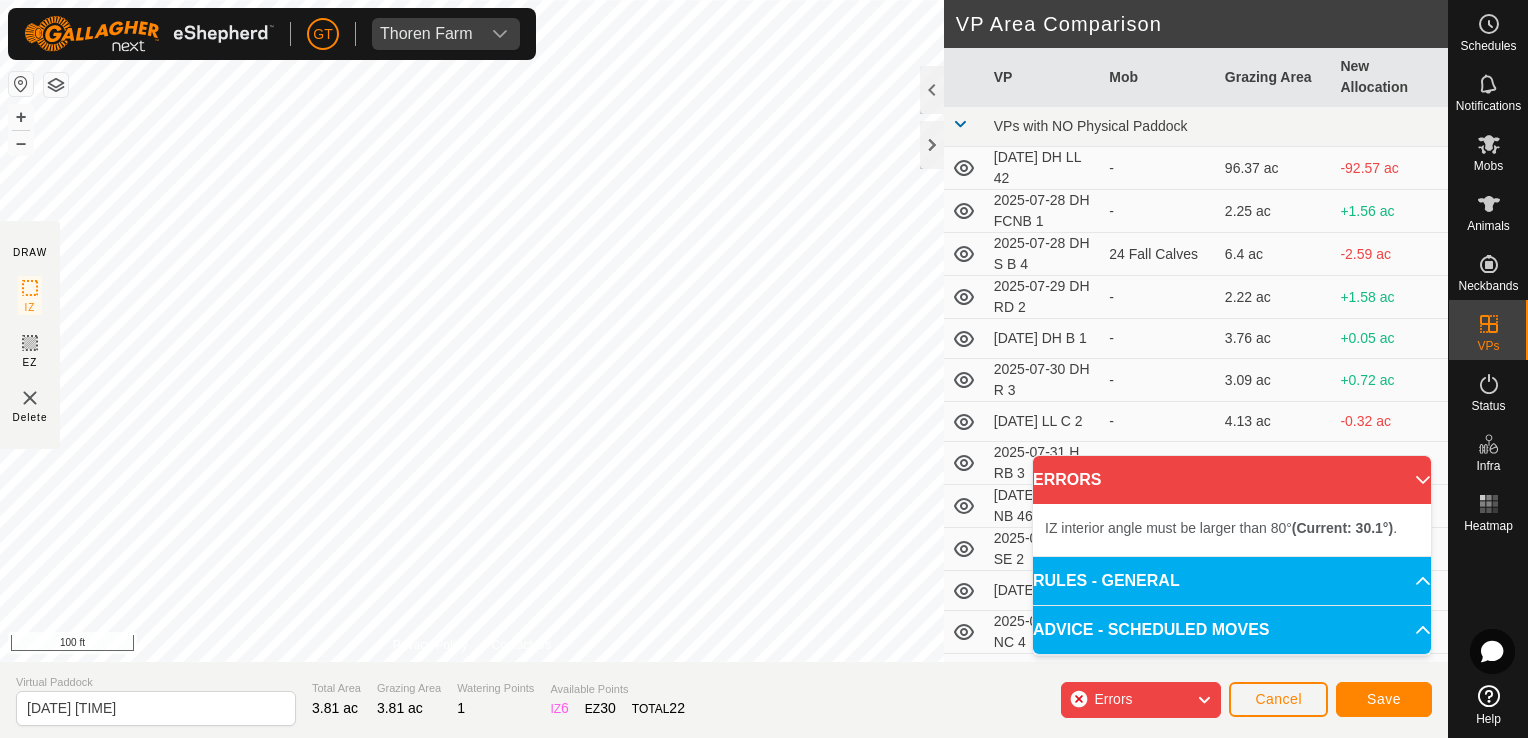 click on "GT Thoren Farm Schedules Notifications Mobs Animals Neckbands VPs Status Infra Heatmap Help DRAW IZ EZ Delete Privacy Policy Contact Us IZ interior angle must be larger than 80°  (Current: [DEGREE]°) . + – ⇧ i 100 ft VP Area Comparison     VP   Mob   Grazing Area   New Allocation  VPs with NO Physical Paddock  [DATE]   DH LL  42  -  96.37 ac  -92.57 ac  [DATE]  DH  FCNB 1  -  2.25 ac  +1.56 ac  [DATE]  DH  S B 4   24 Fall Calves   6.4 ac  -2.59 ac  [DATE]  DH  RD 2  -  2.22 ac  +1.58 ac  [DATE]    DH B 1  -  3.76 ac  +0.05 ac  [DATE]   DH R  3  -  3.09 ac  +0.72 ac  [DATE]   LL C 2  -  4.13 ac  -0.32 ac  [DATE]  H RB 3  -  3.51 ac  +0.3 ac  [DATE] DH LL NB 46  -  101.09 ac  -97.29 ac  [DATE] EL SE 2  -  3.34 ac  +0.47 ac  [DATE]  EL  SE4  -  4.23 ac  -0.42 ac  [DATE]  GT  NC 4  -  1.88 ac  +1.93 ac  [DATE]  DH  B 6  -  4.5 ac  -0.69 ac  [DATE]  EL   SE  5   24 Bred Heifers   6.97 ac  -3.16 ac  [DATE]  GT  NC  5  -  2.47 ac  +1.33 ac - 1 ." at bounding box center [764, 369] 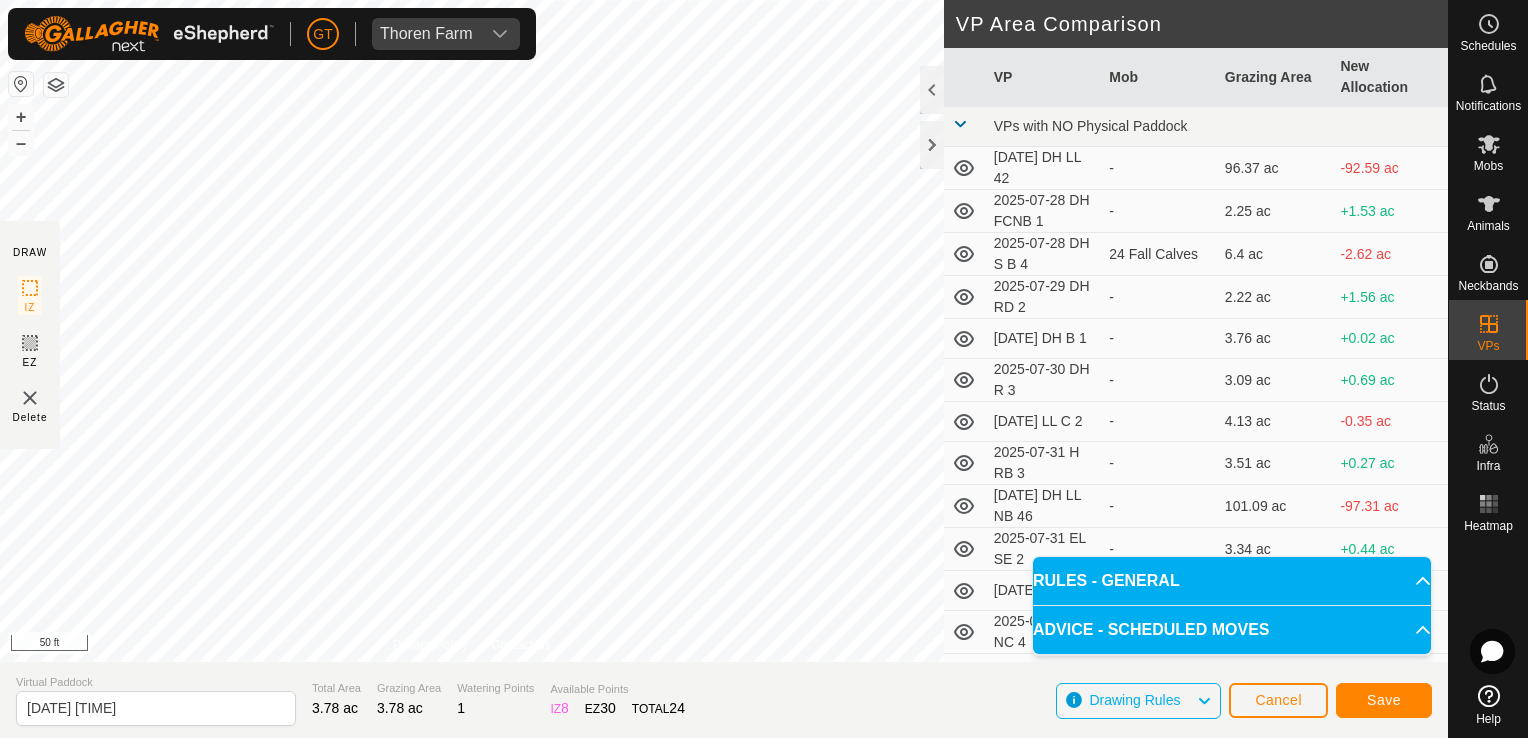 click on "GT Thoren Farm Schedules Notifications Mobs Animals Neckbands VPs Status Infra Heatmap Help DRAW IZ EZ Delete Privacy Policy Contact Us IZ interior angle must be larger than 80°  (Current: [DEGREE]°) . + – ⇧ i 50 ft VP Area Comparison     VP   Mob   Grazing Area   New Allocation  VPs with NO Physical Paddock  [DATE]   DH LL  42  -  96.37 ac  -92.59 ac  [DATE]  DH  FCNB 1  -  2.25 ac  +1.53 ac  [DATE]  DH  S B 4   24 Fall Calves   6.4 ac  -2.62 ac  [DATE]  DH  RD 2  -  2.22 ac  +1.56 ac  [DATE]    DH B 1  -  3.76 ac  +0.02 ac  [DATE]   DH R  3  -  3.09 ac  +0.69 ac  [DATE]   LL C 2  -  4.13 ac  -0.35 ac  [DATE]  H RB 3  -  3.51 ac  +0.27 ac  [DATE] DH LL NB 46  -  101.09 ac  -97.31 ac  [DATE] EL SE 2  -  3.34 ac  +0.44 ac  [DATE]  EL  SE4  -  4.23 ac  -0.44 ac  [DATE]  GT  NC 4  -  1.88 ac  +1.9 ac  [DATE]  DH  B 6  -  4.5 ac  -0.72 ac  [DATE]  EL   SE  5   24 Bred Heifers   6.97 ac  -3.19 ac  [DATE]  GT  NC  5  -  2.47 ac  +1.31 ac - 1 ." at bounding box center (764, 369) 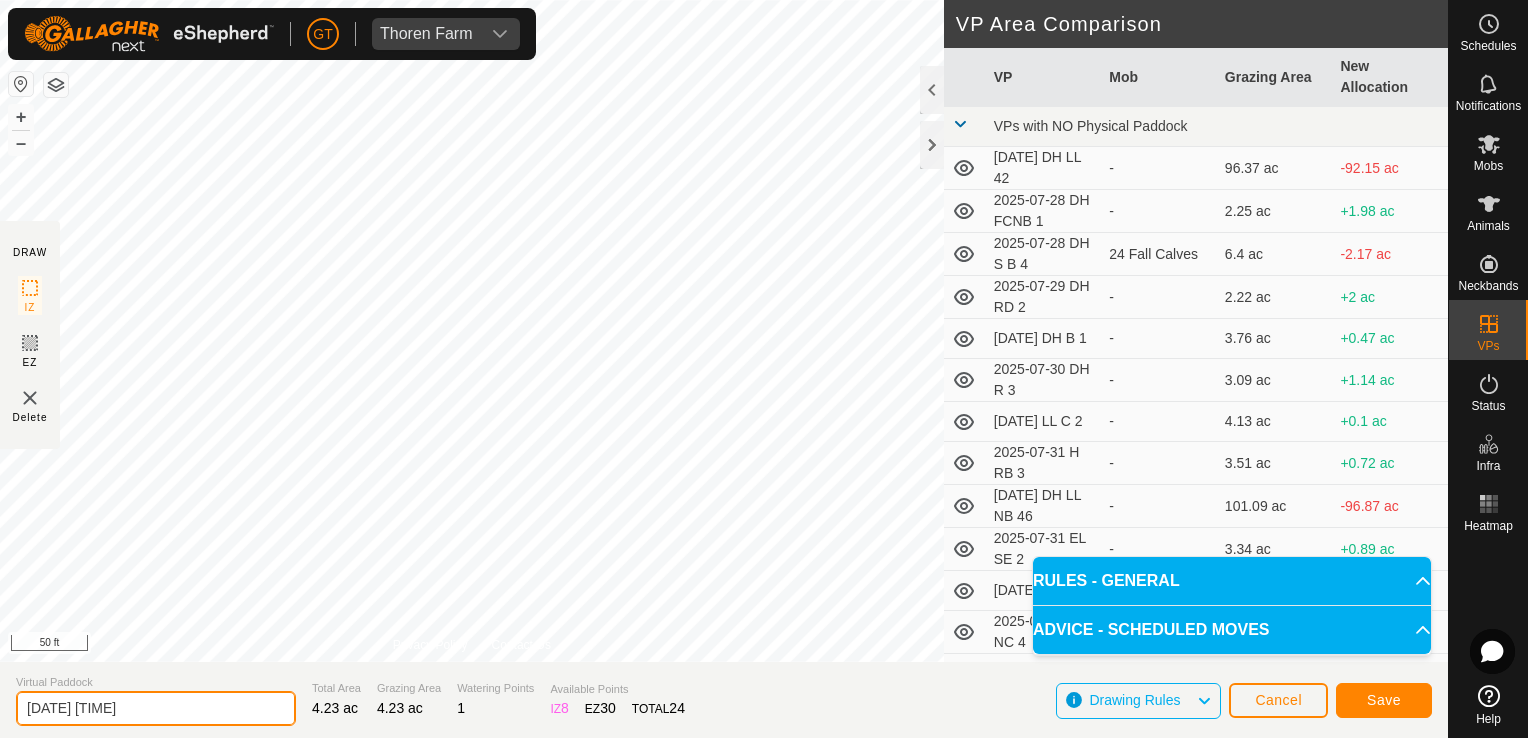 click on "[DATE] [TIME]" 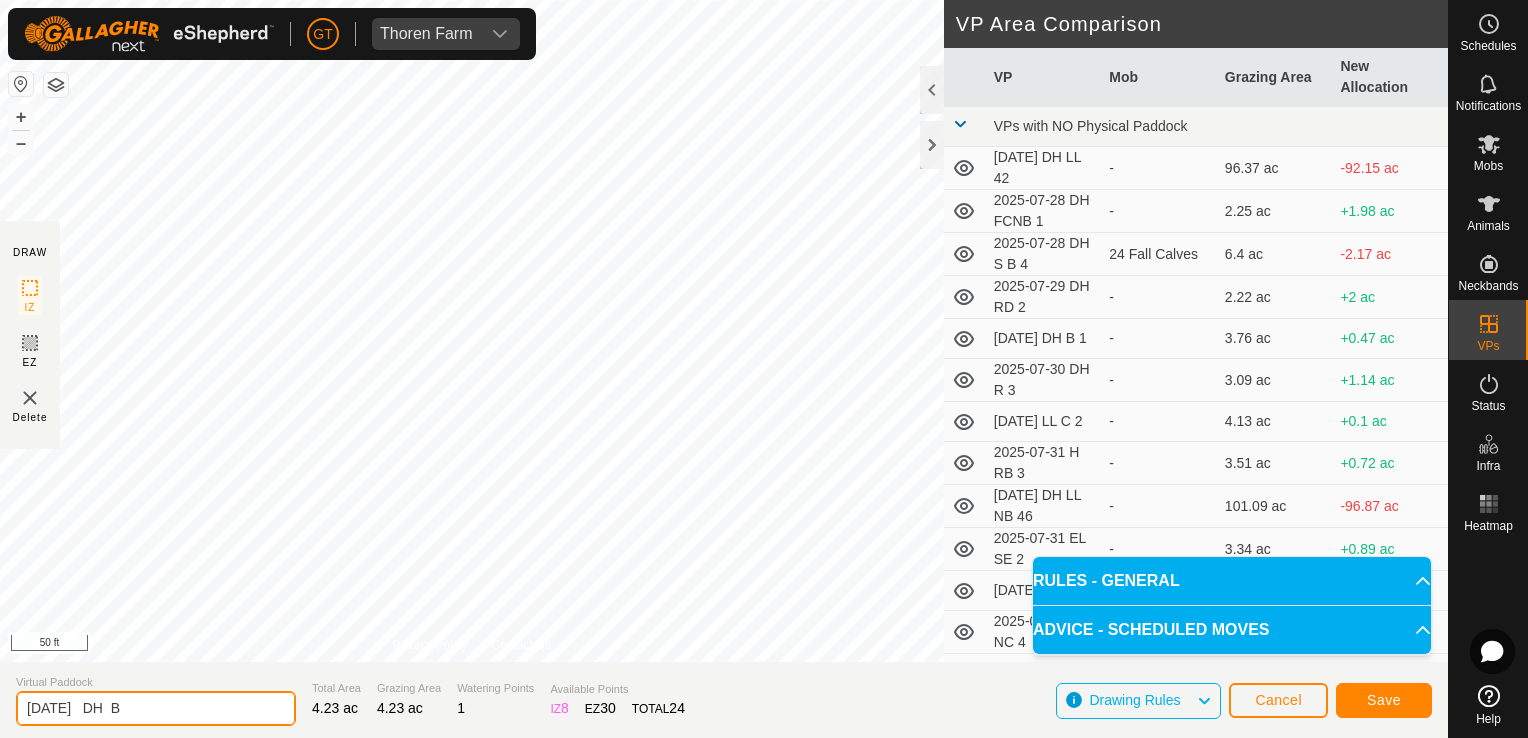 type on "[DATE]   DH  B" 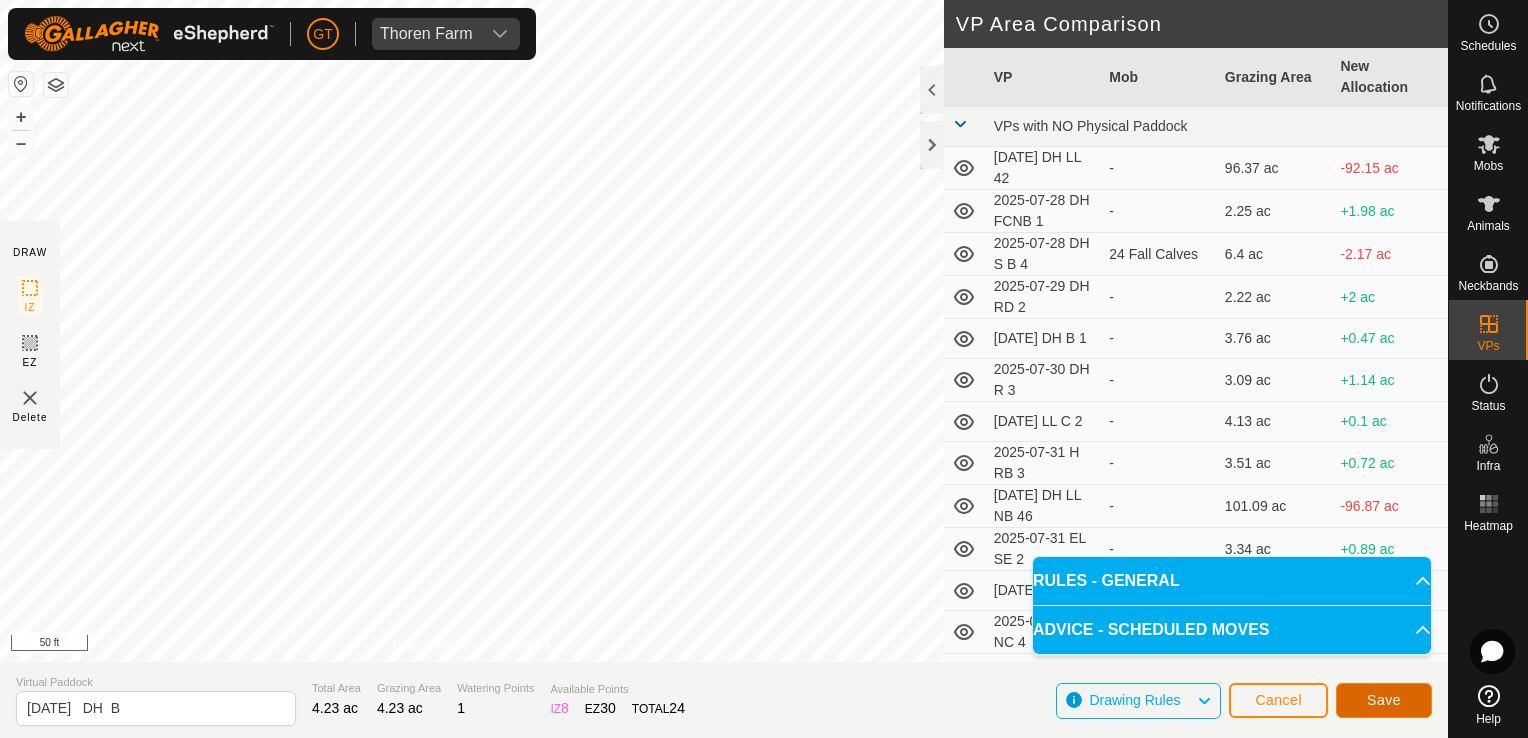 click on "Save" 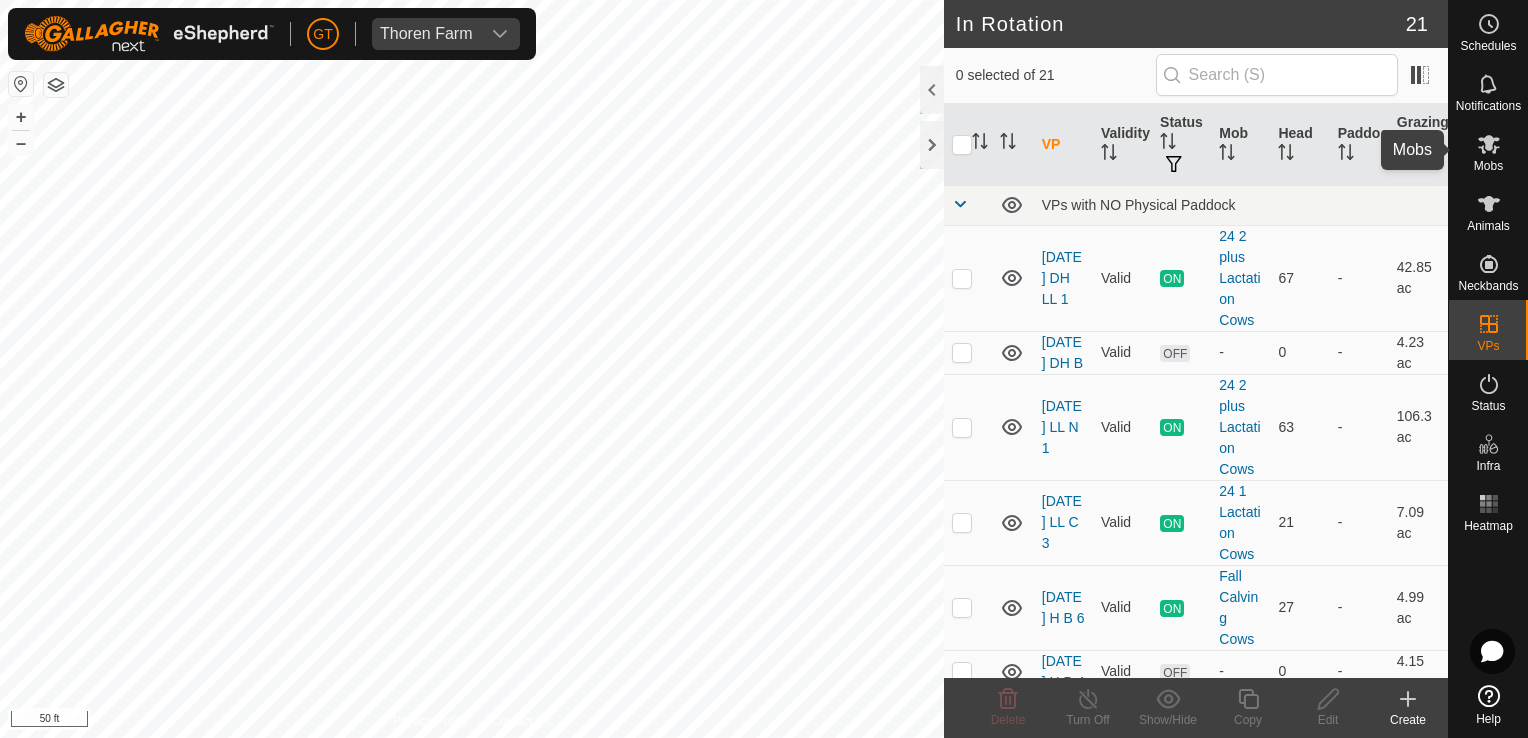 click 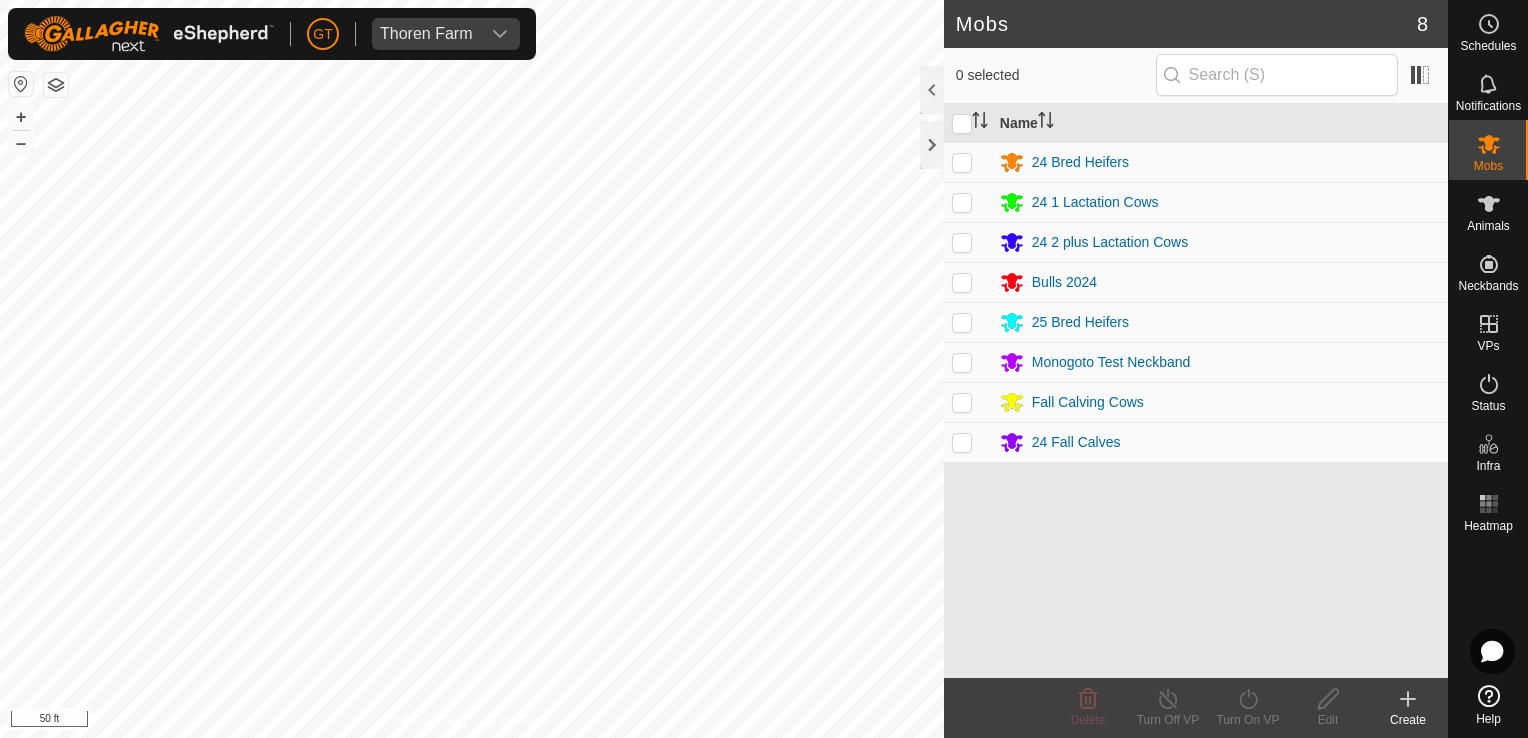 click at bounding box center [962, 402] 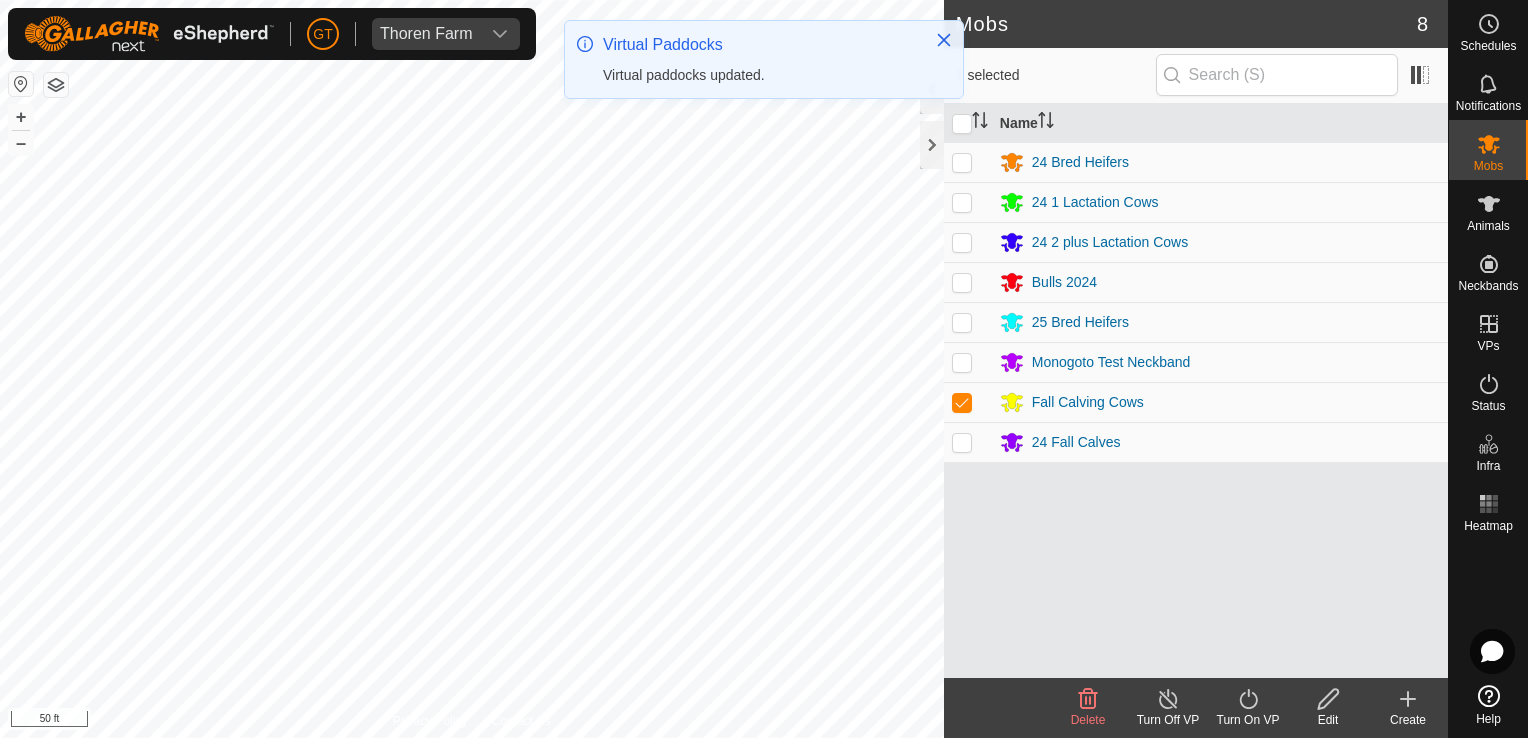 click 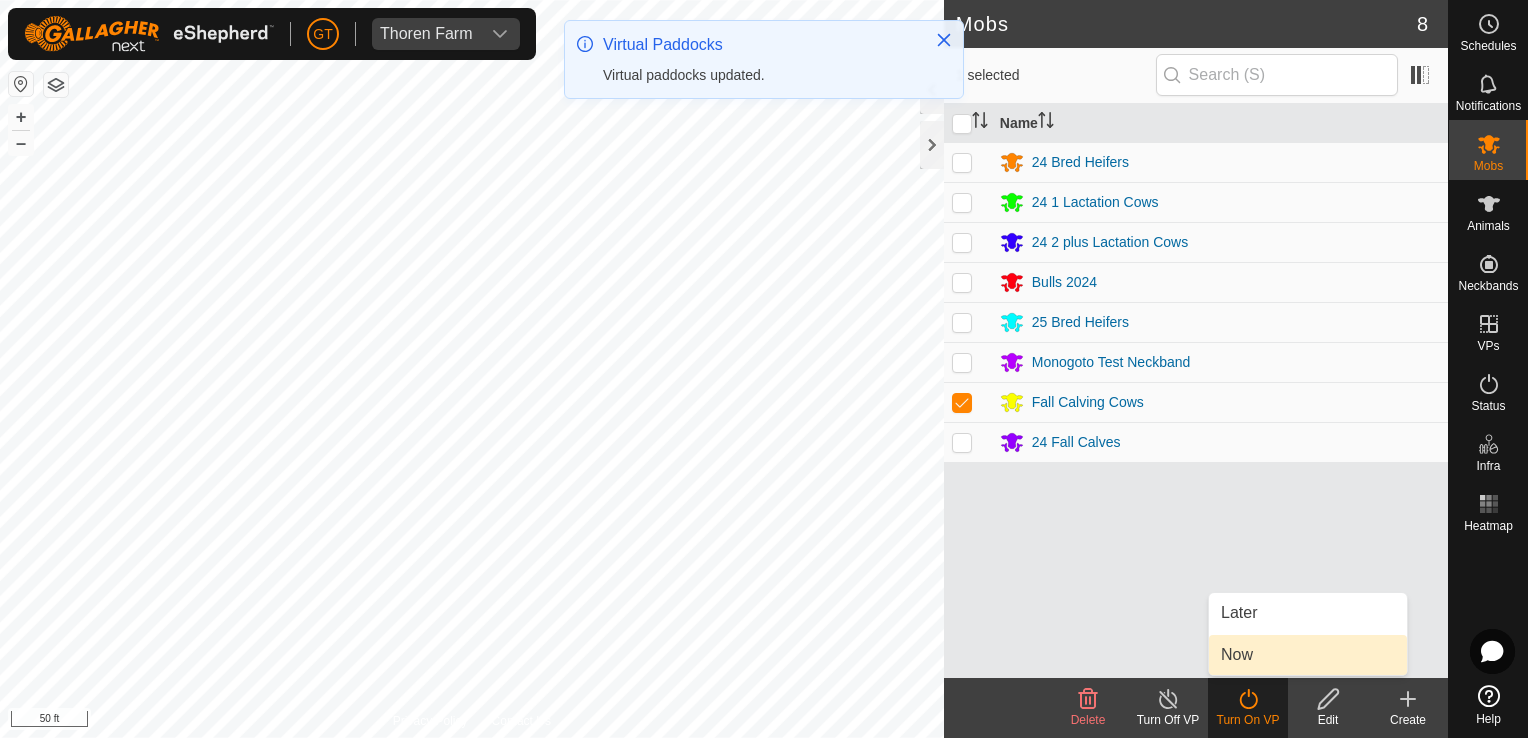 click on "Now" at bounding box center (1308, 655) 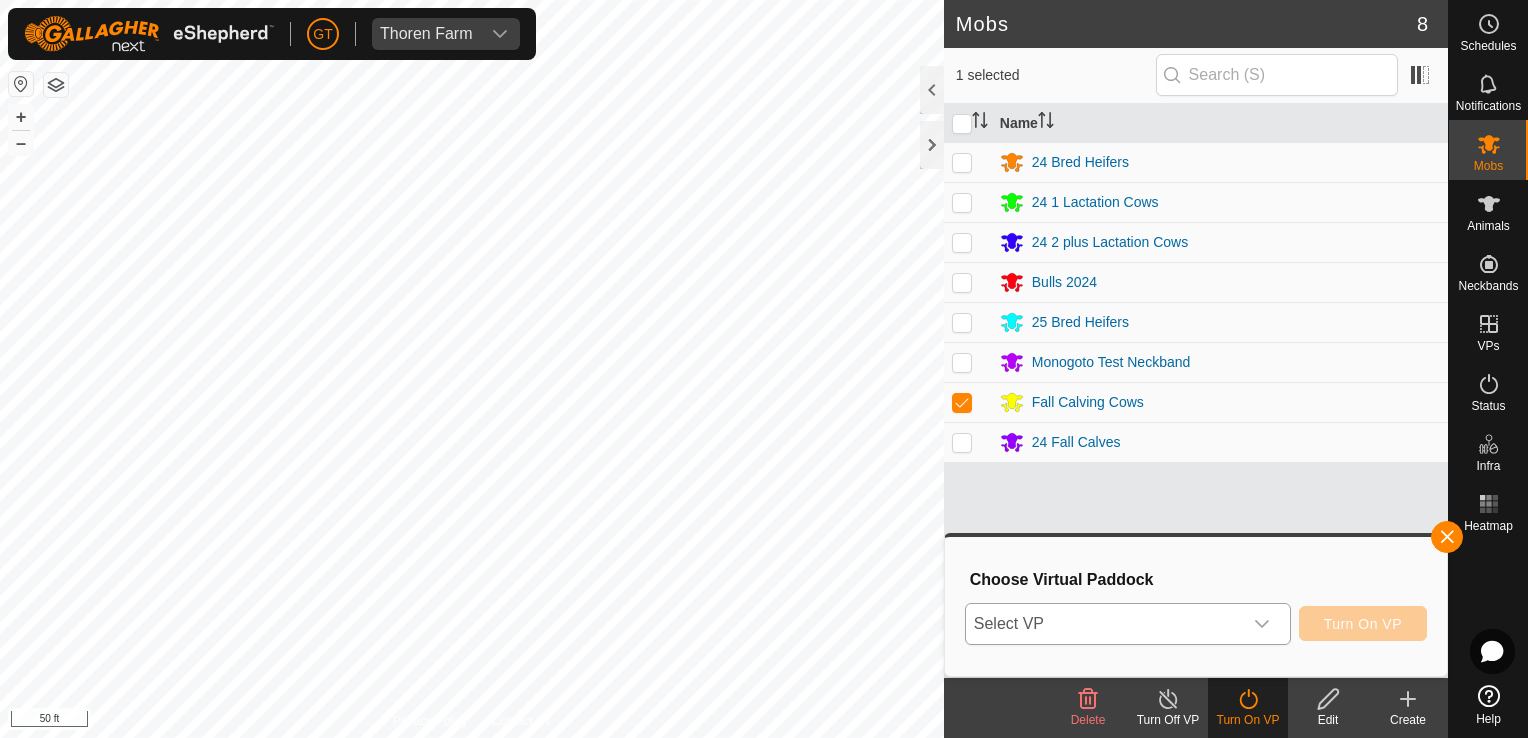 drag, startPoint x: 1263, startPoint y: 622, endPoint x: 1272, endPoint y: 614, distance: 12.0415945 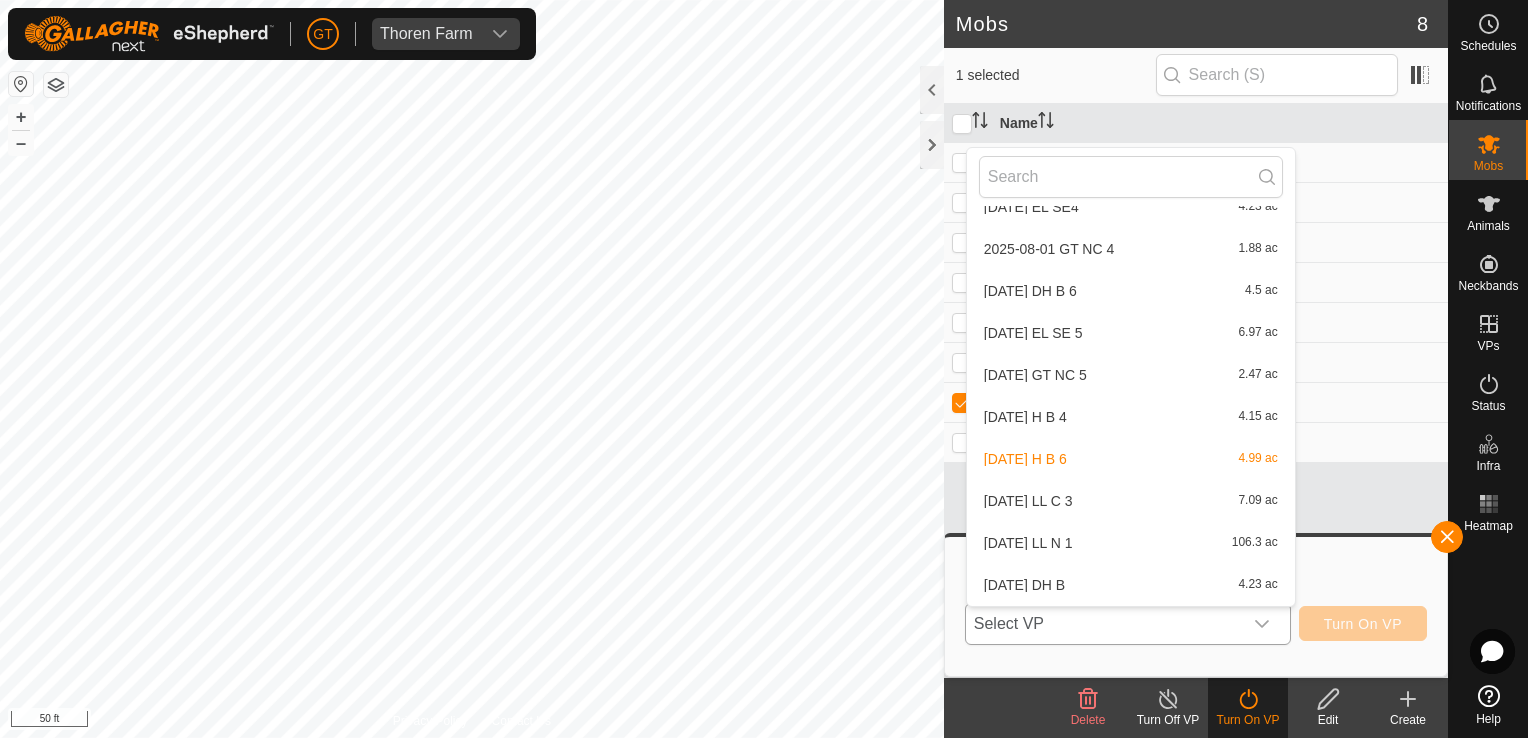 scroll, scrollTop: 526, scrollLeft: 0, axis: vertical 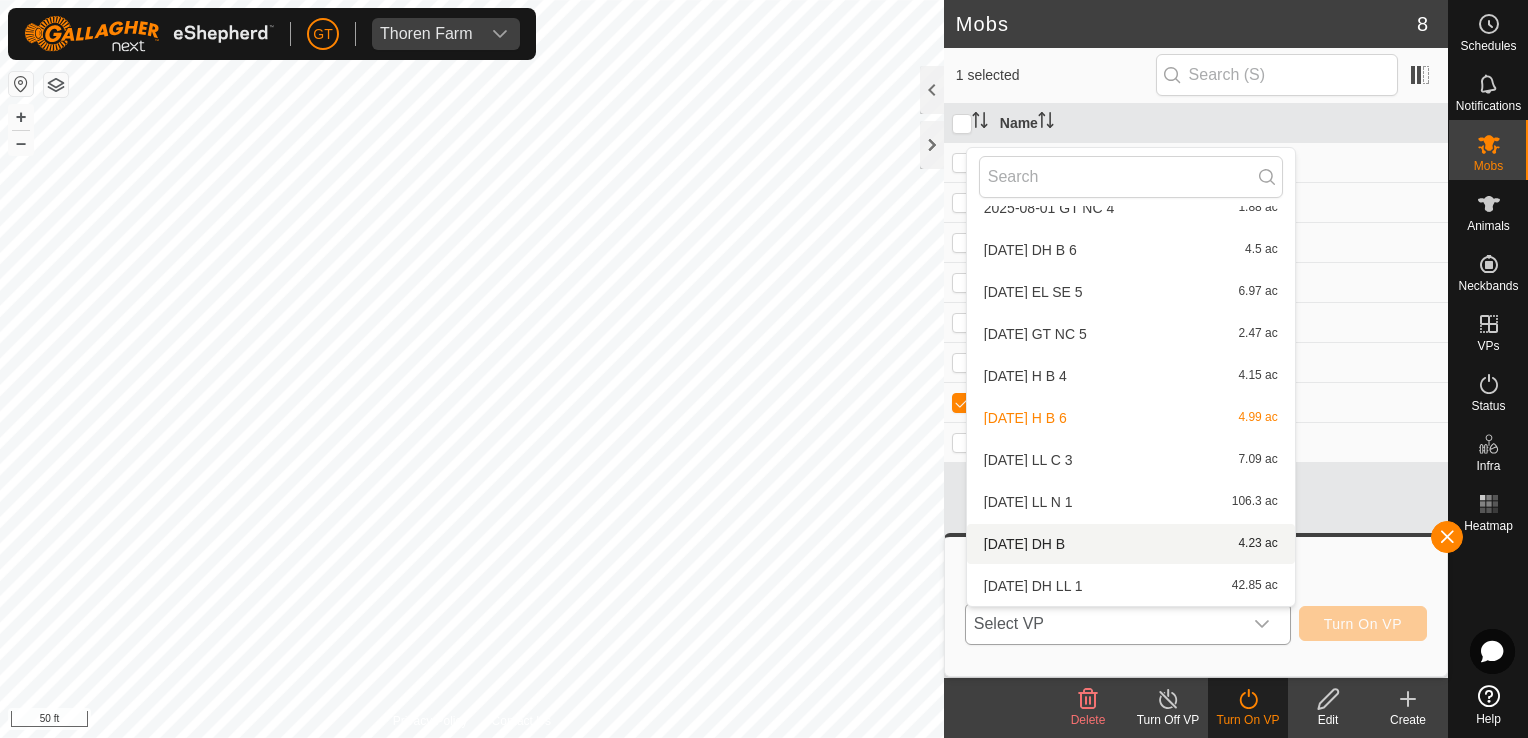 click on "[DATE]   DH  B  4.23 ac" at bounding box center [1131, 544] 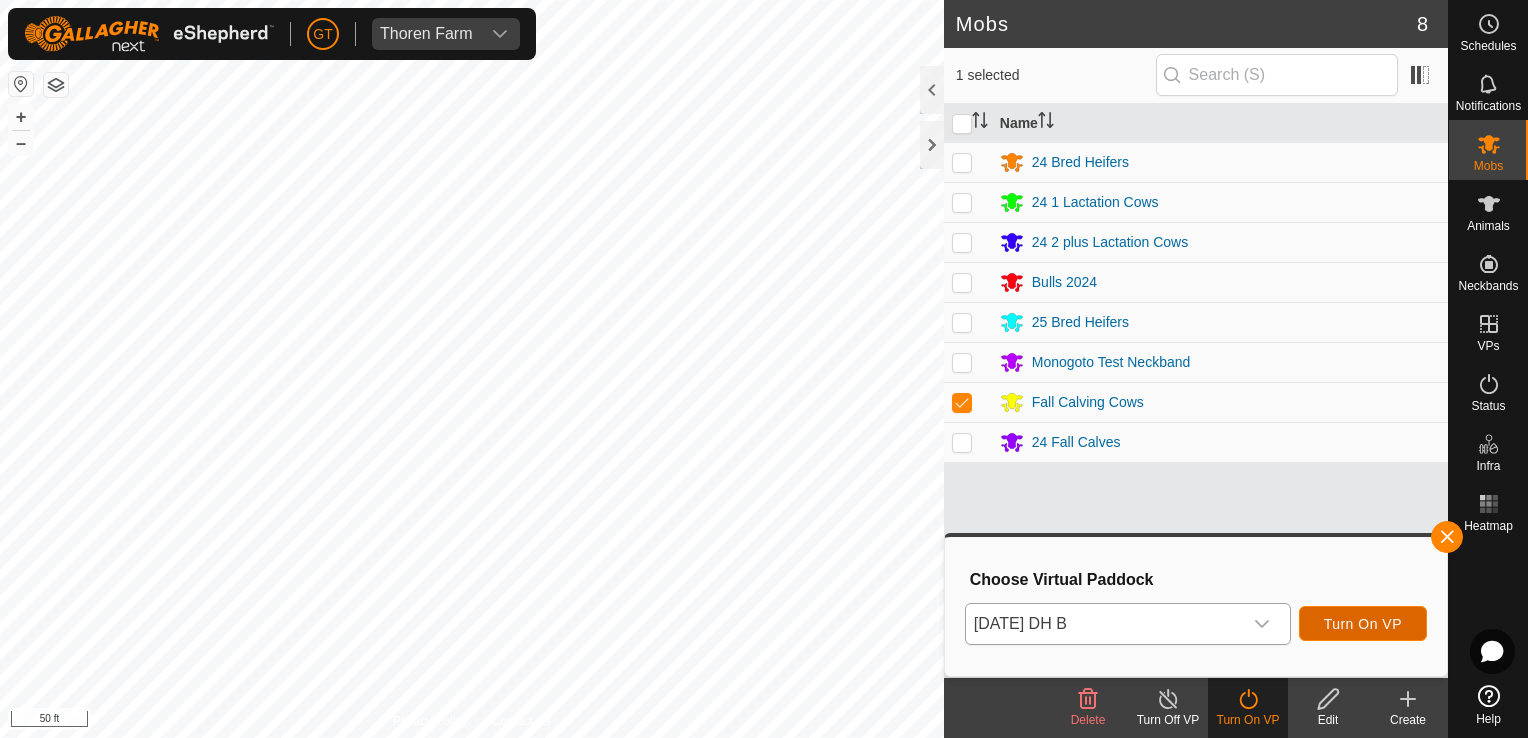 click on "Turn On VP" at bounding box center (1363, 624) 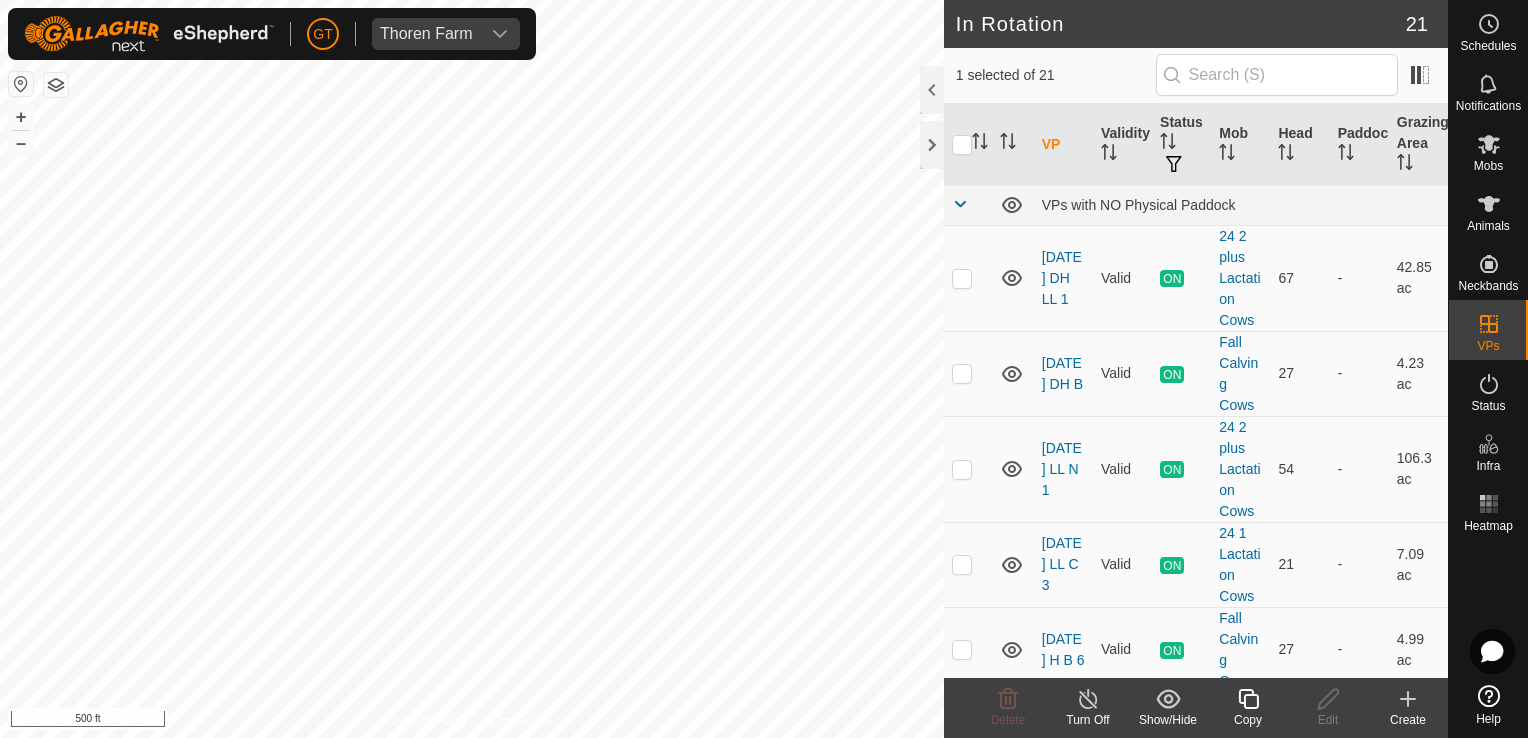 click 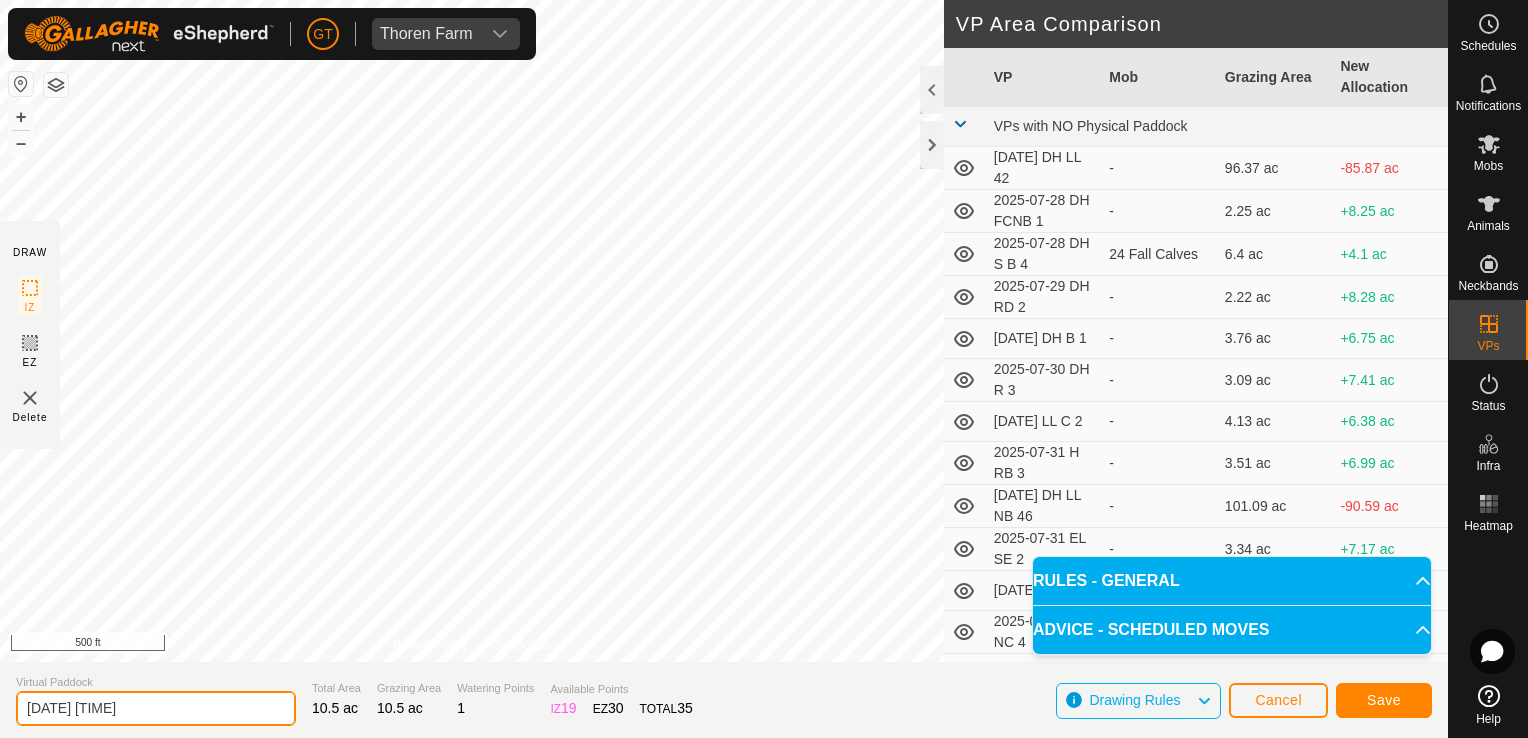 click on "[DATE] [TIME]" 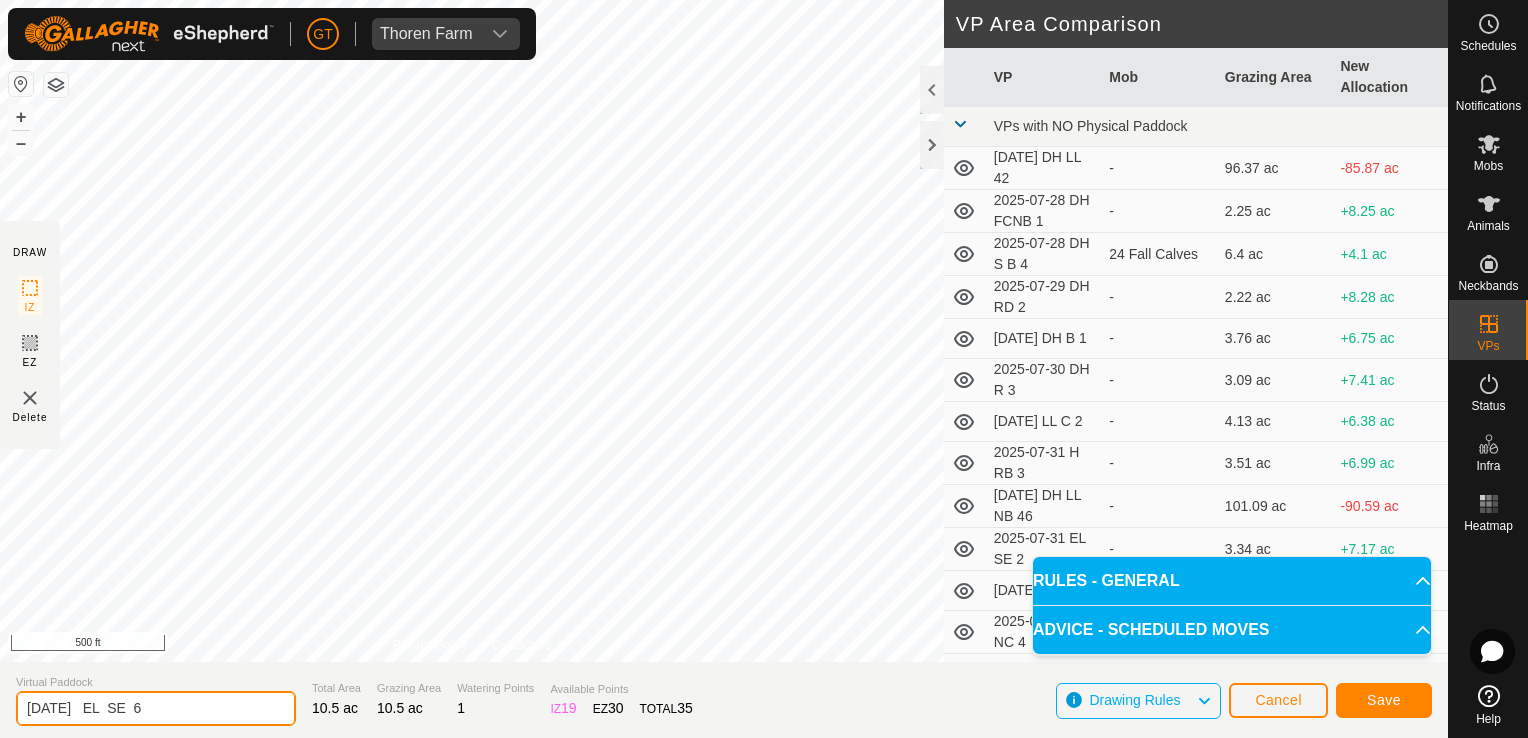 type on "[DATE]   EL  SE  6" 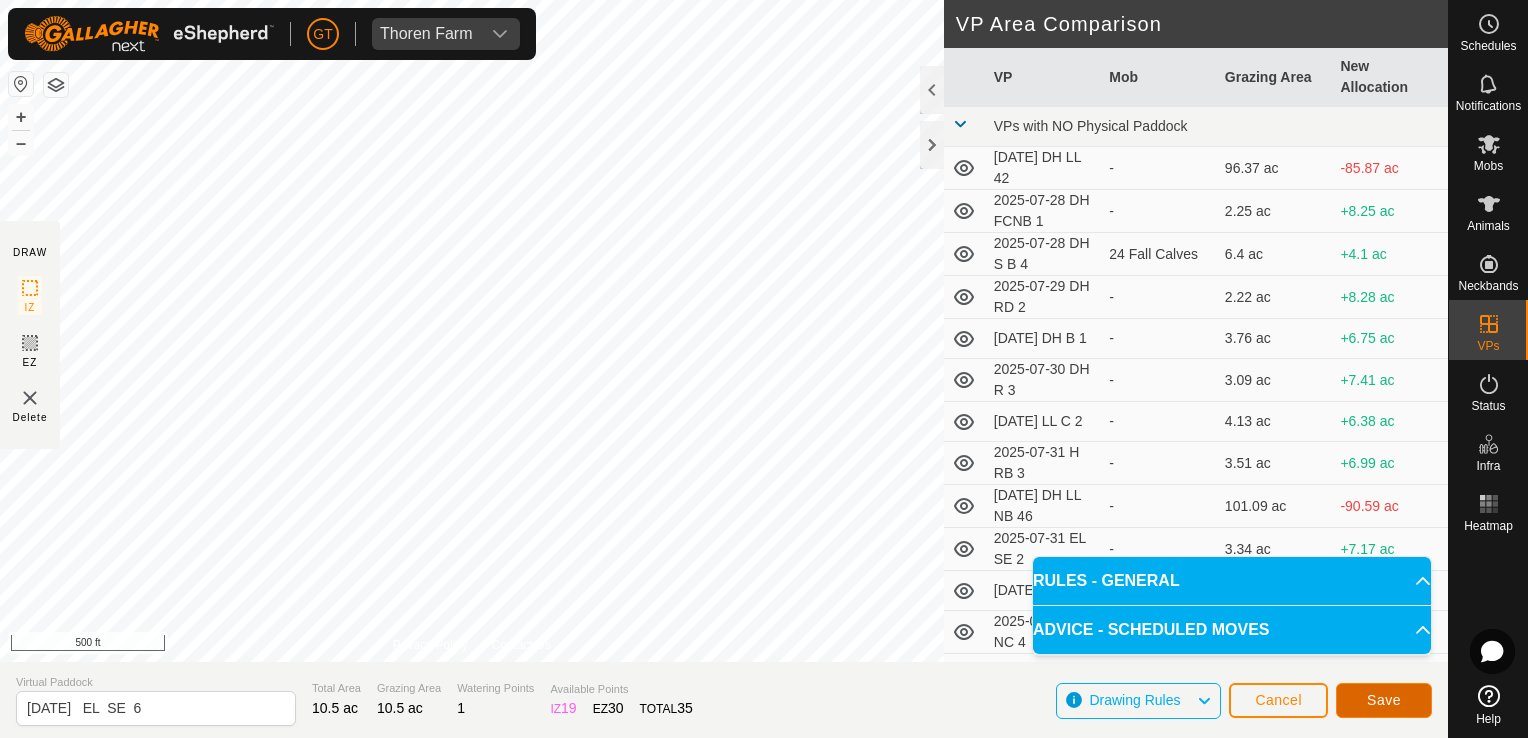 click on "Save" 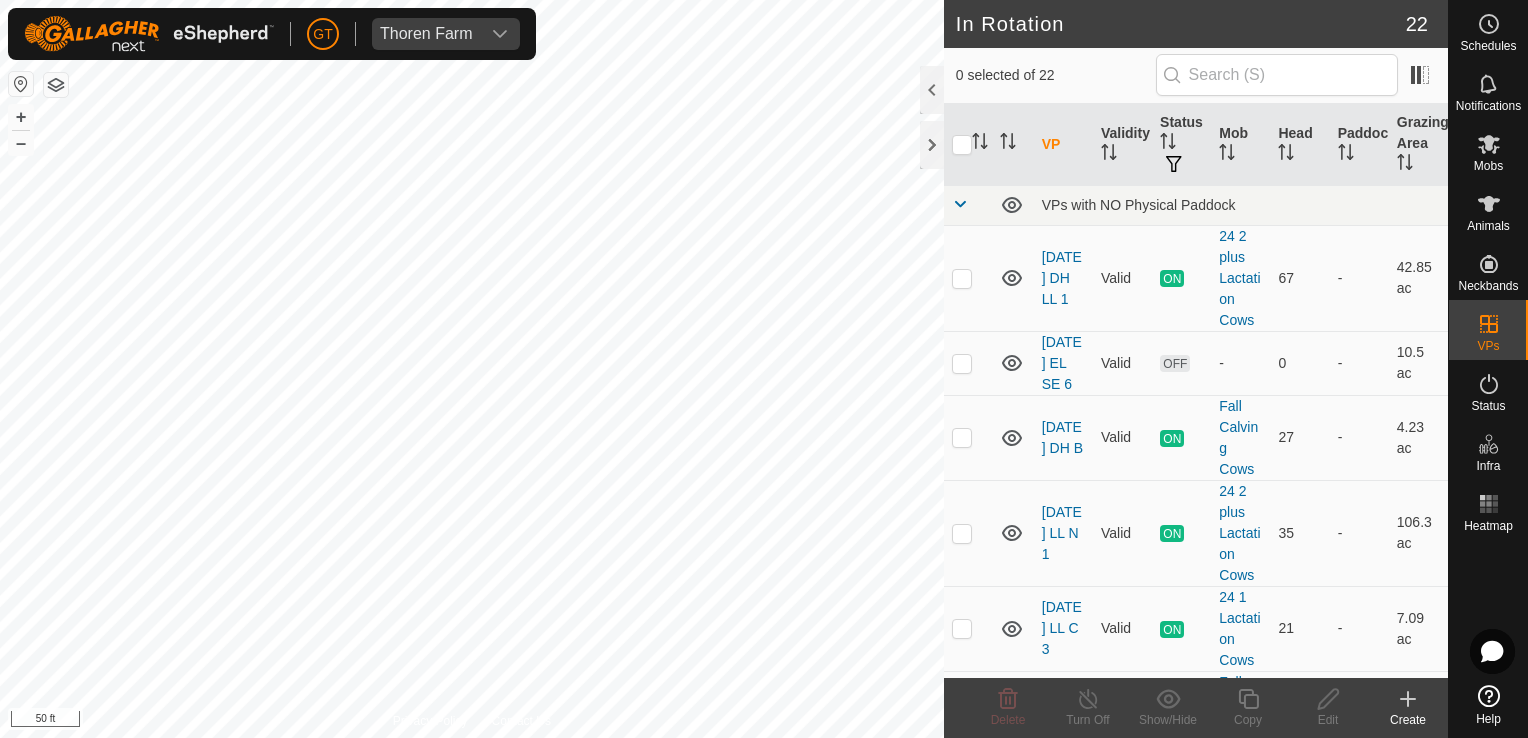 click 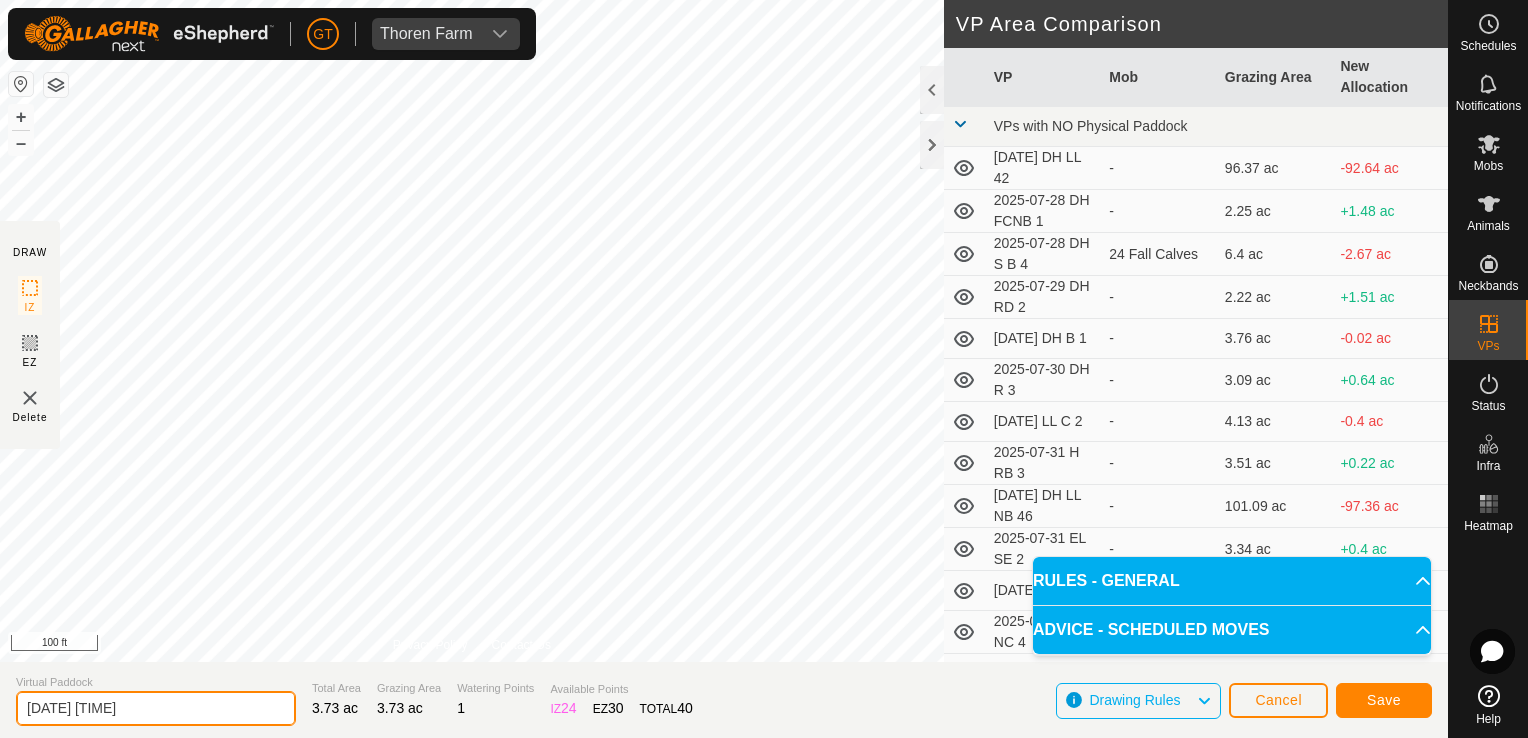 click on "[DATE] [TIME]" 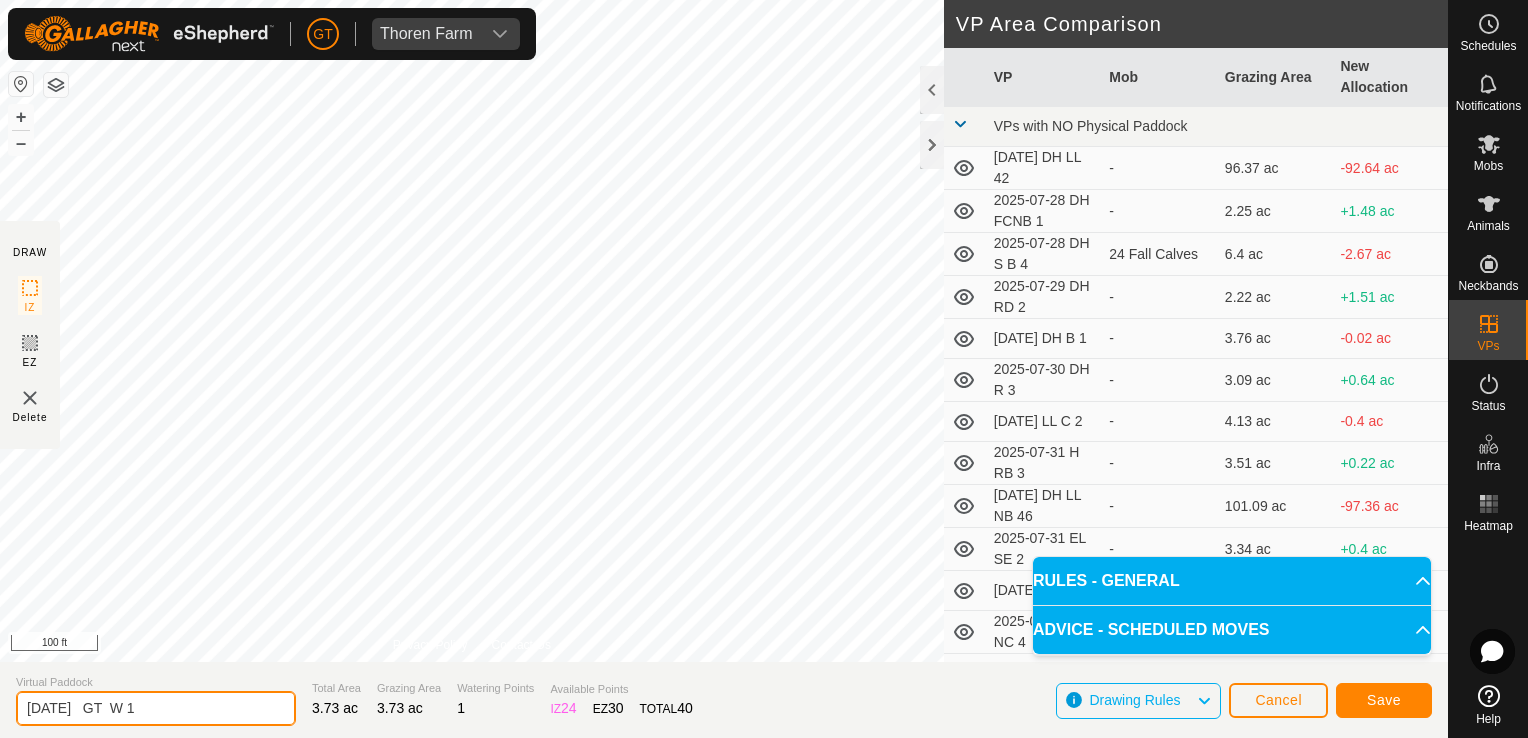 type on "[DATE]   GT  W 1" 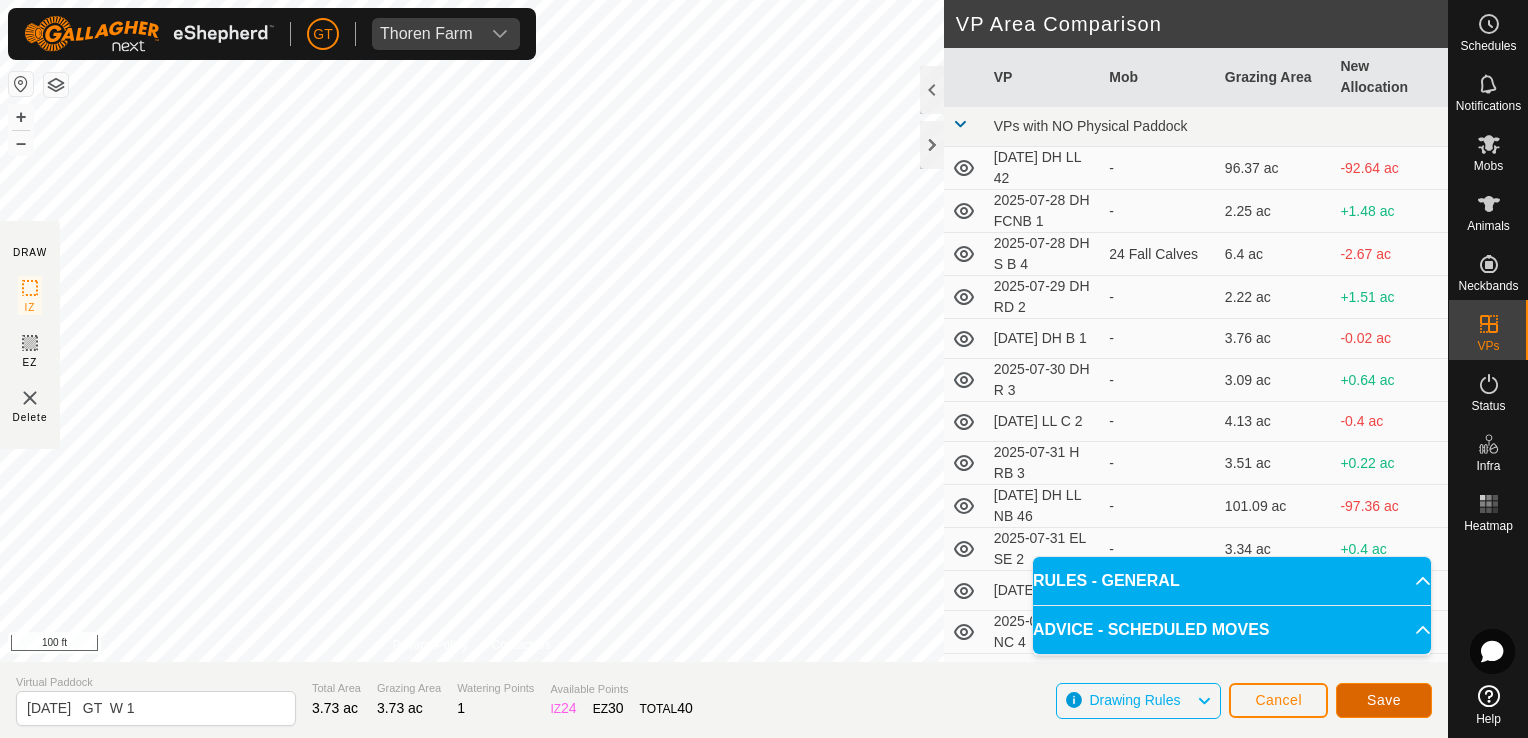 click on "Save" 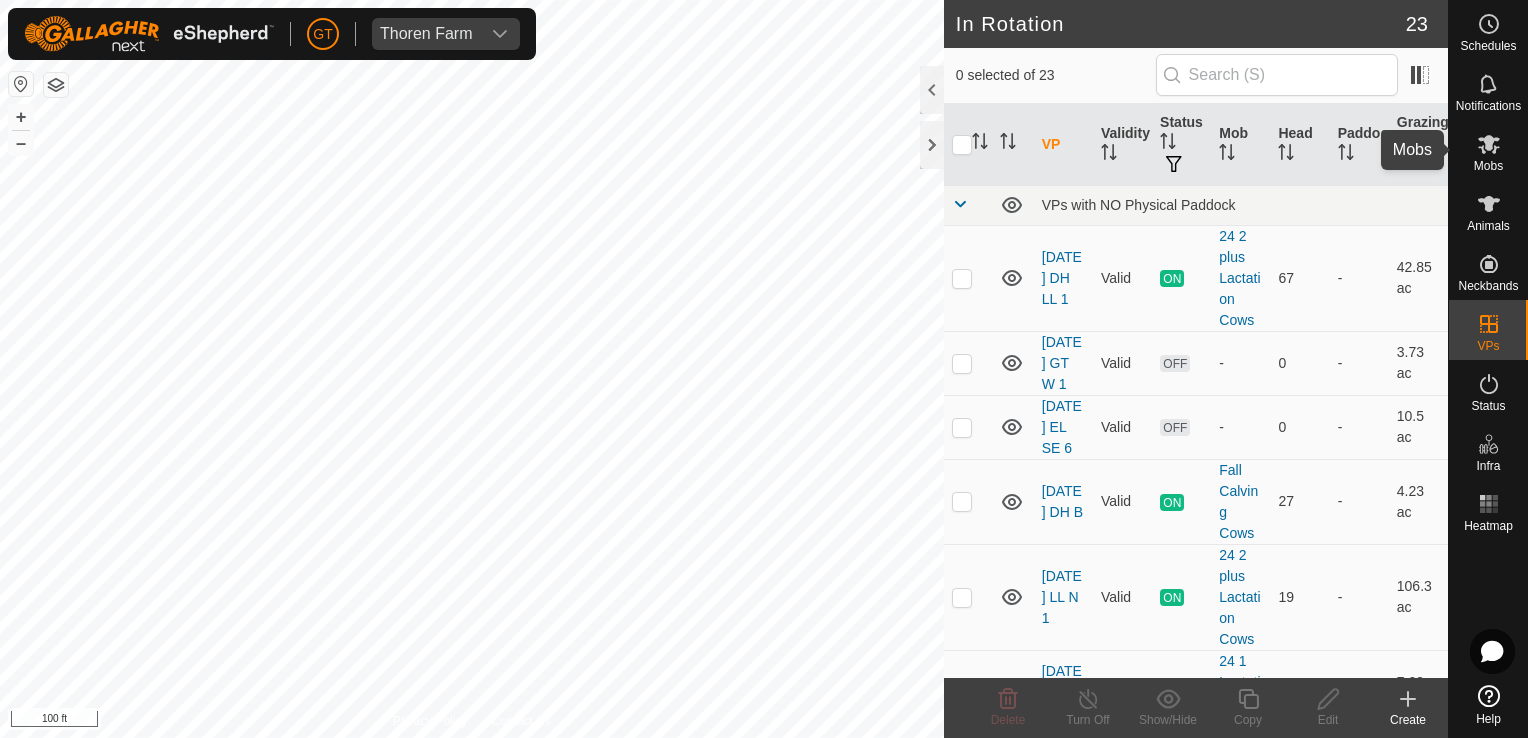 click 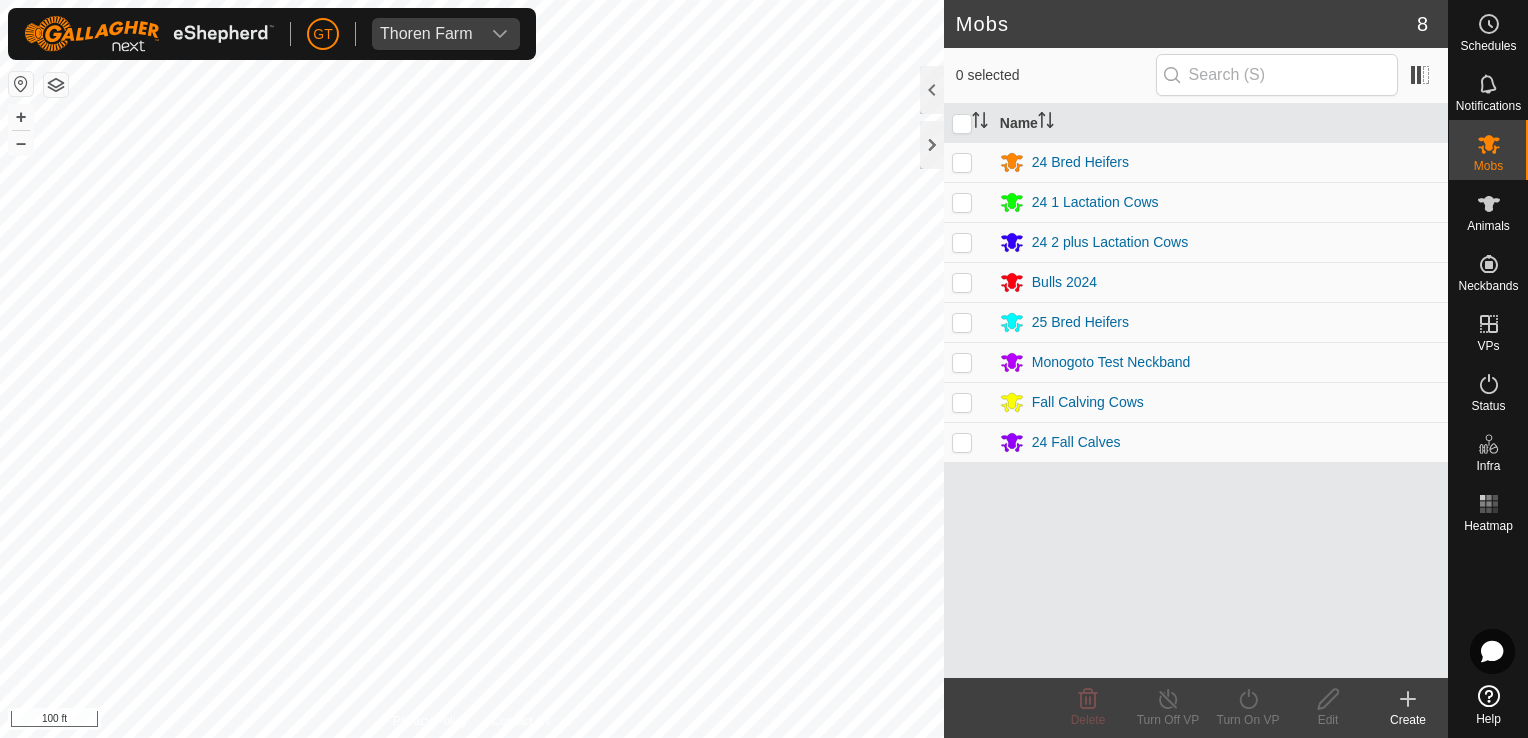 click at bounding box center (962, 322) 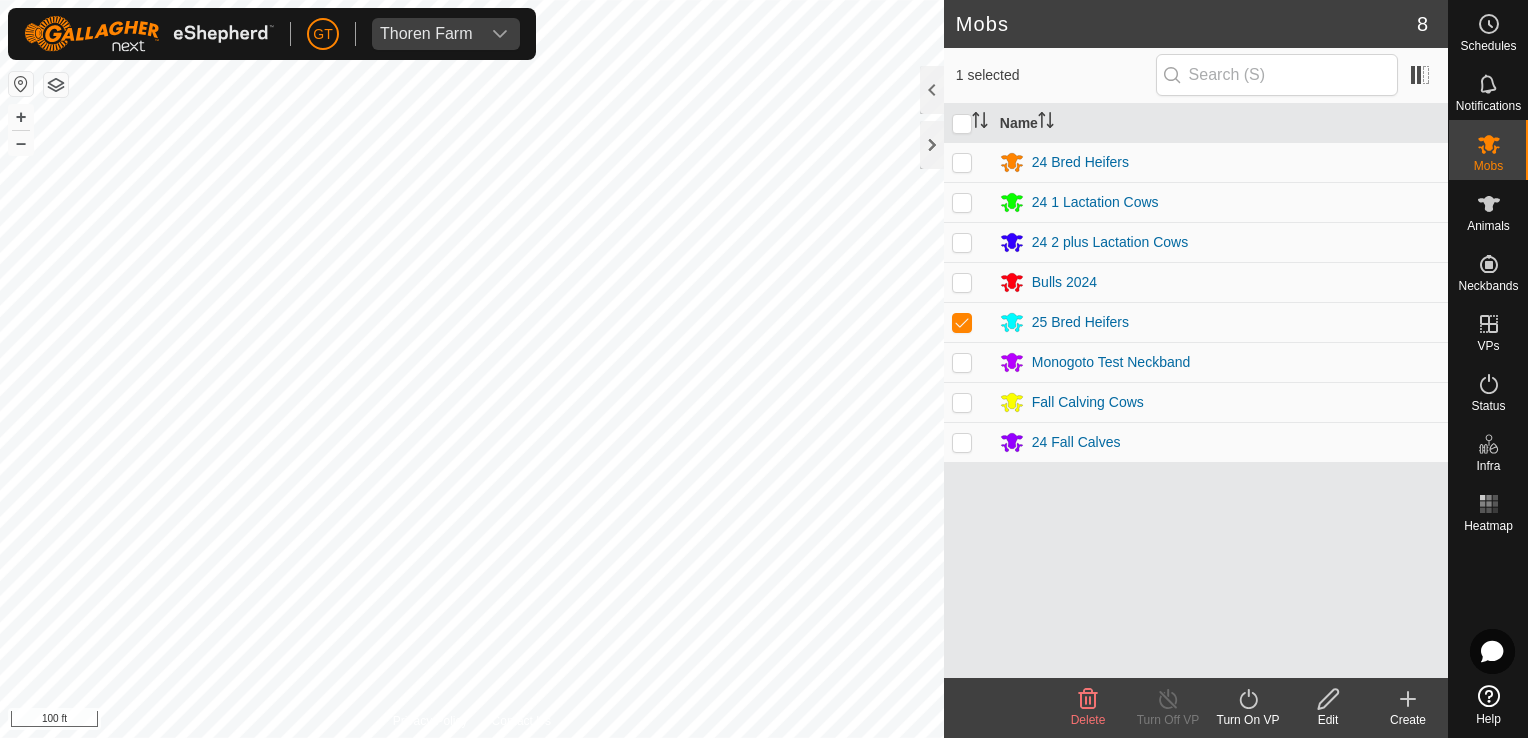 click 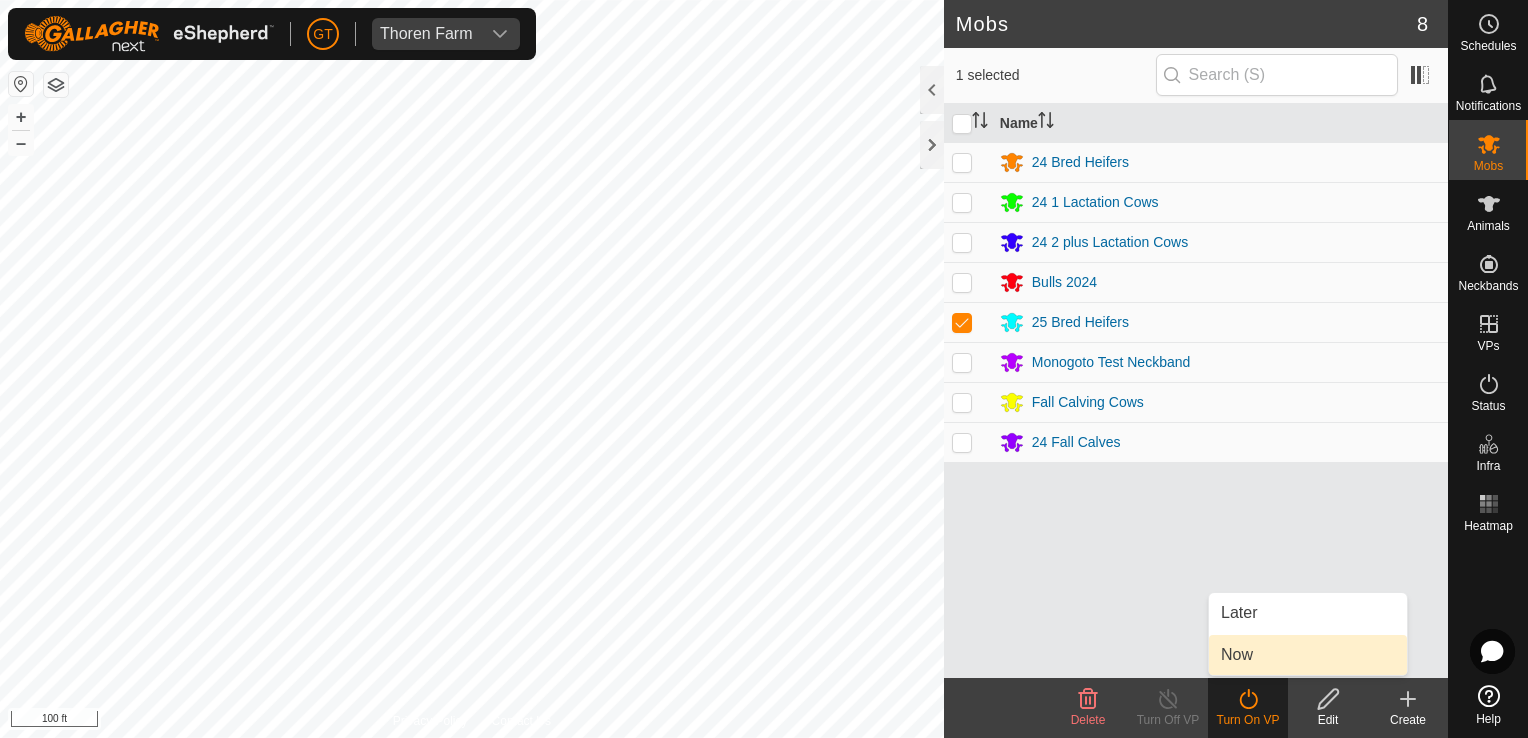 click on "Now" at bounding box center [1308, 655] 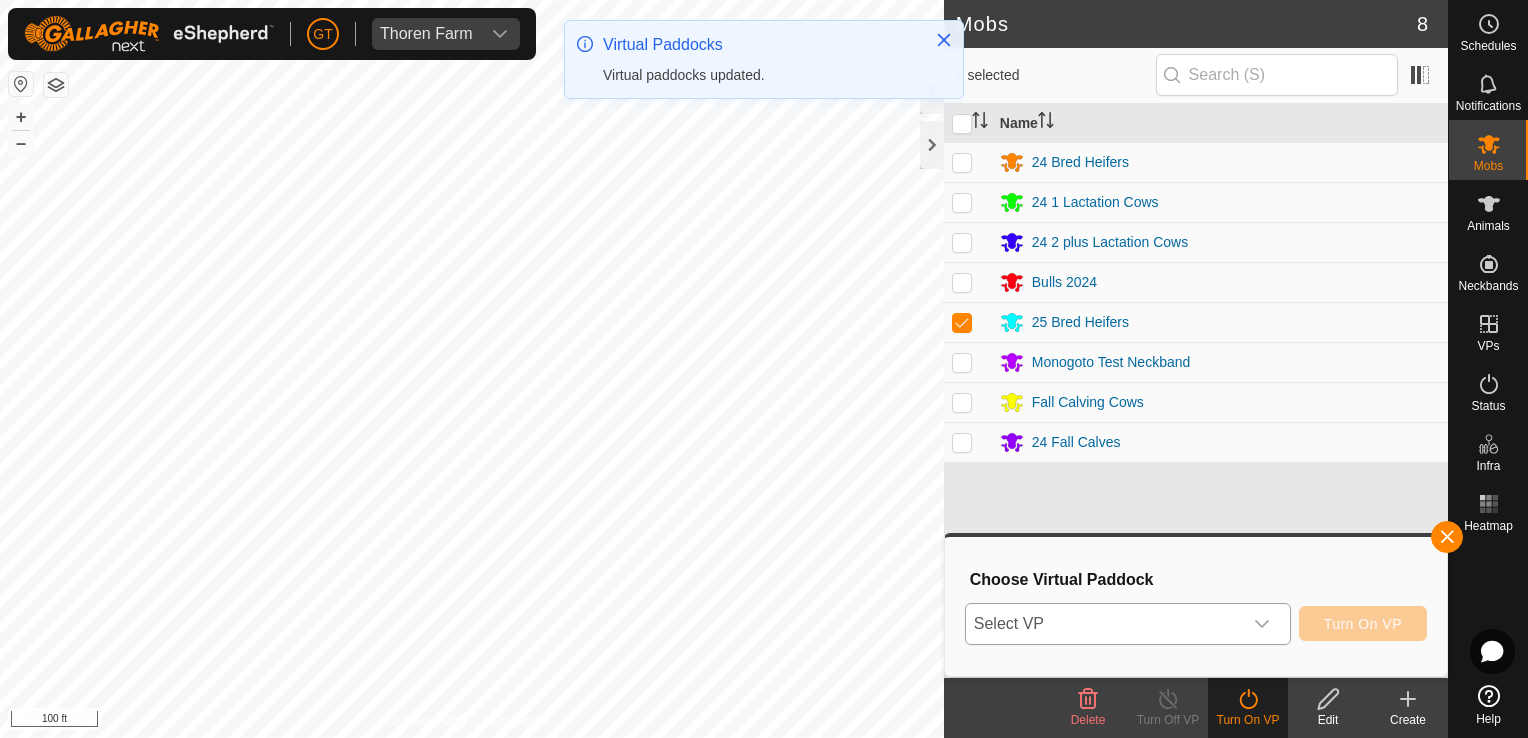 click 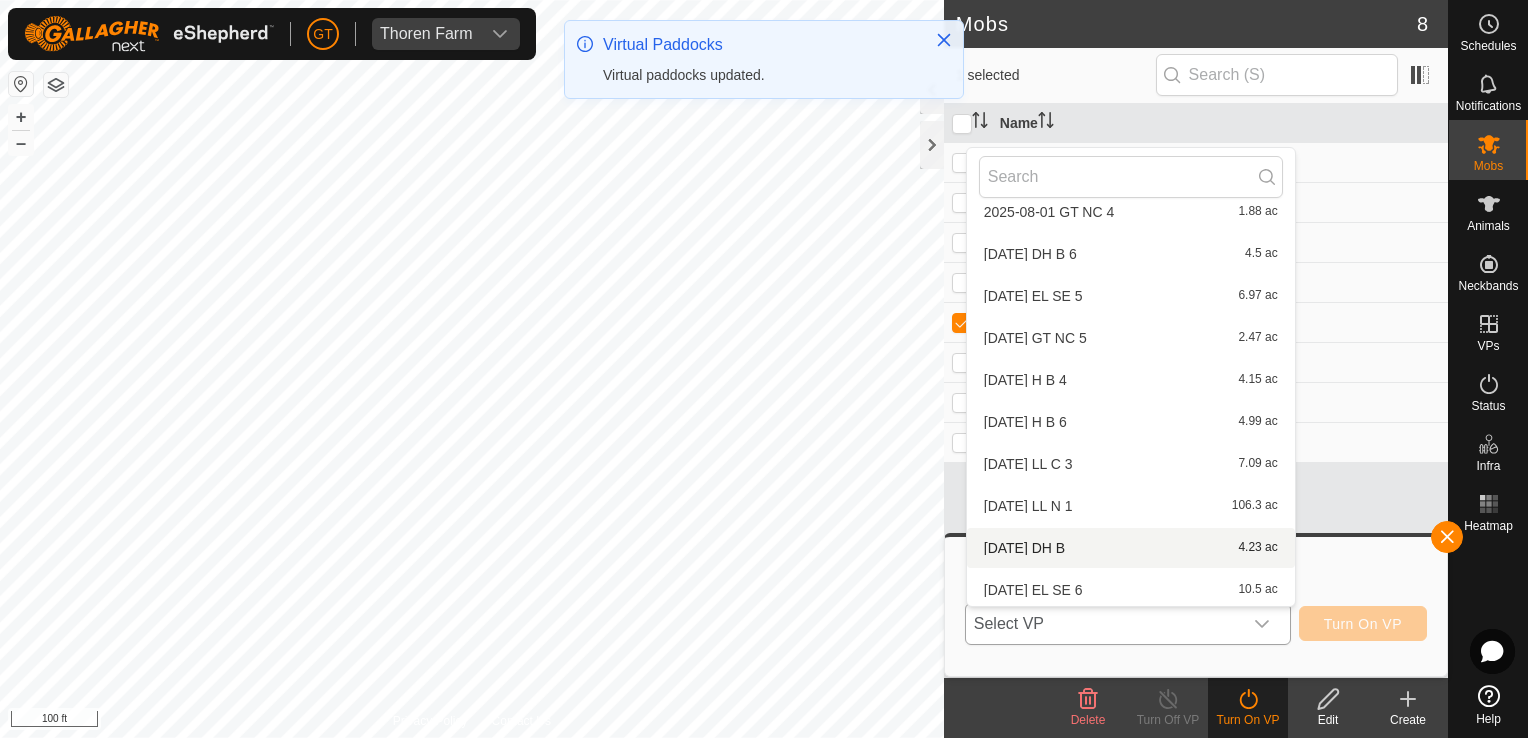 scroll, scrollTop: 610, scrollLeft: 0, axis: vertical 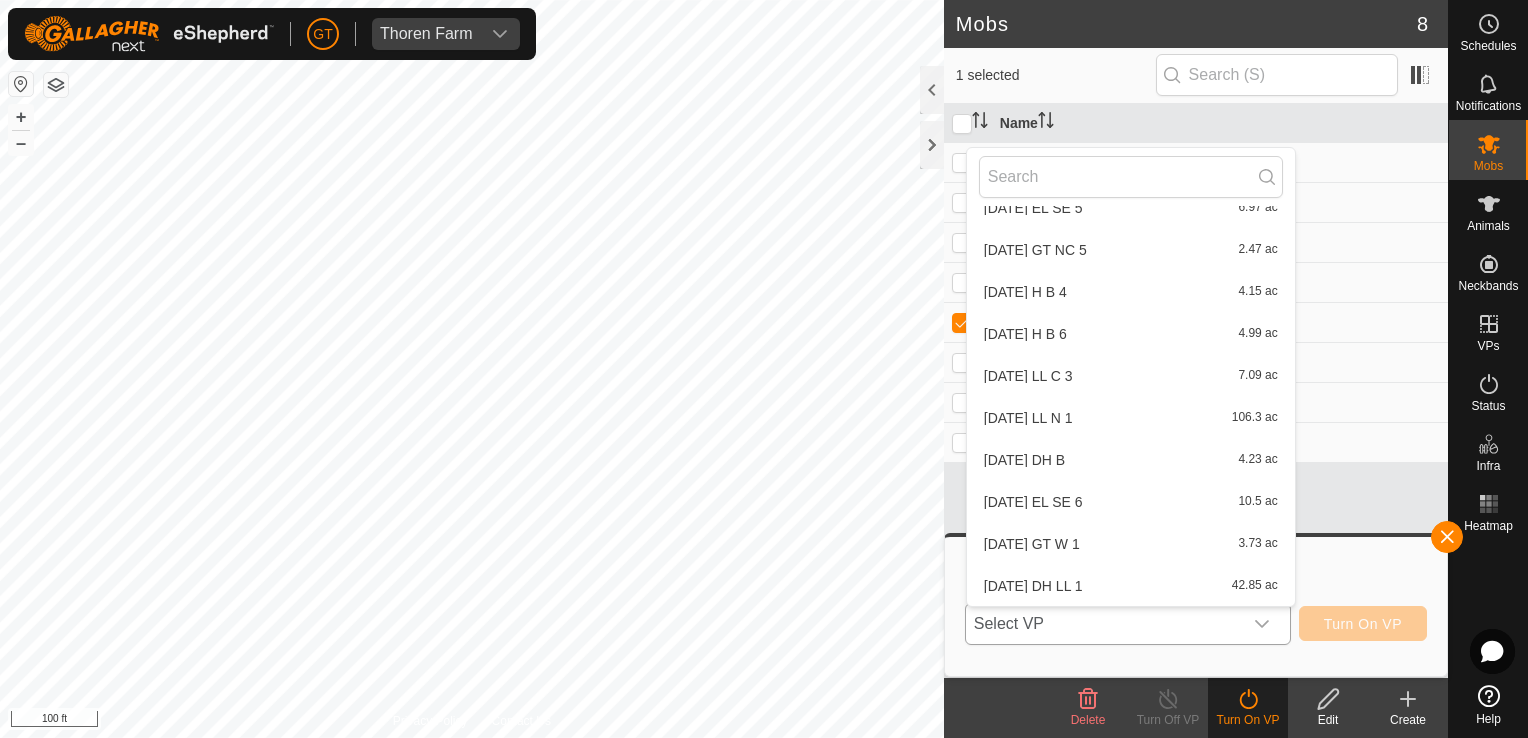 click on "[DATE]   GT  W 1  3.73 ac" at bounding box center (1131, 544) 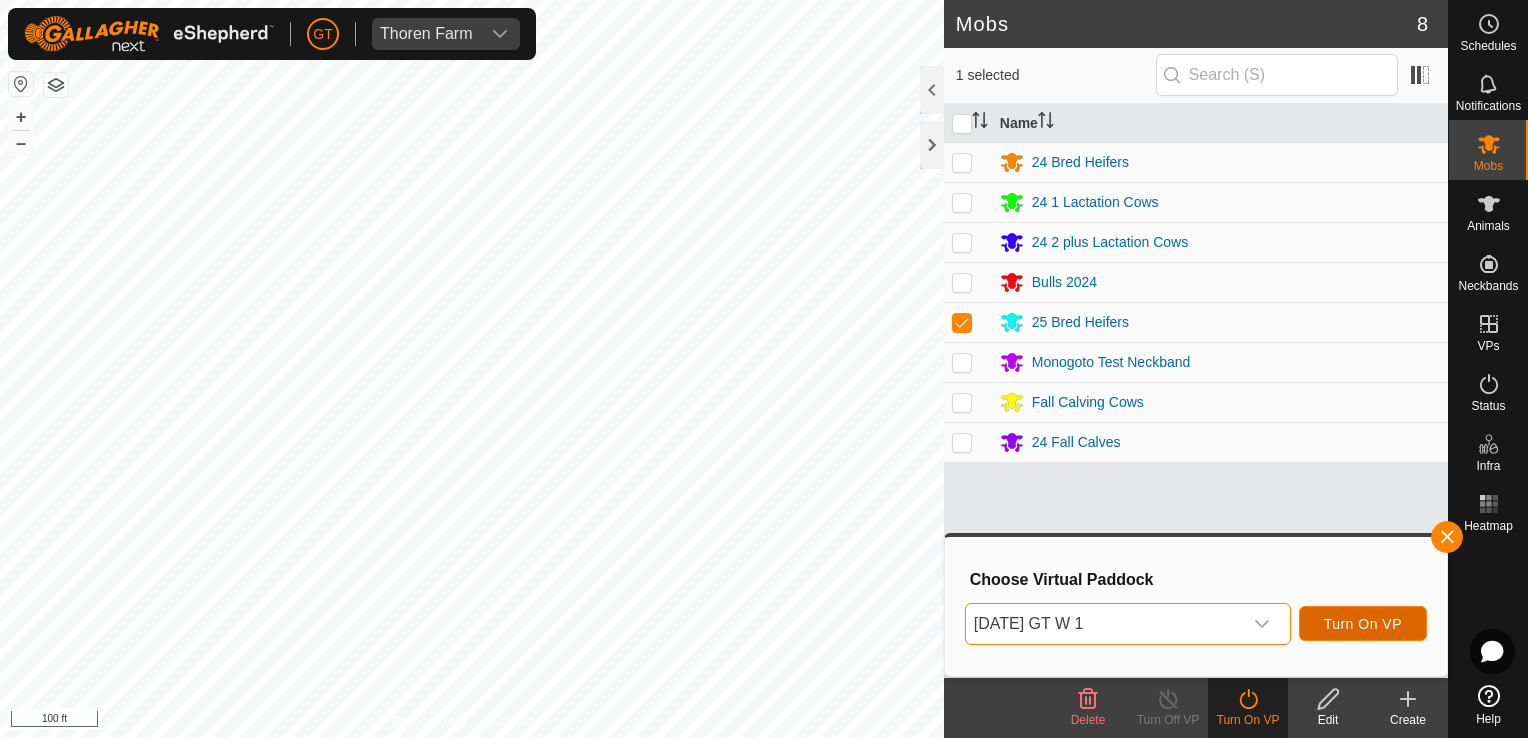 click on "Turn On VP" at bounding box center (1363, 624) 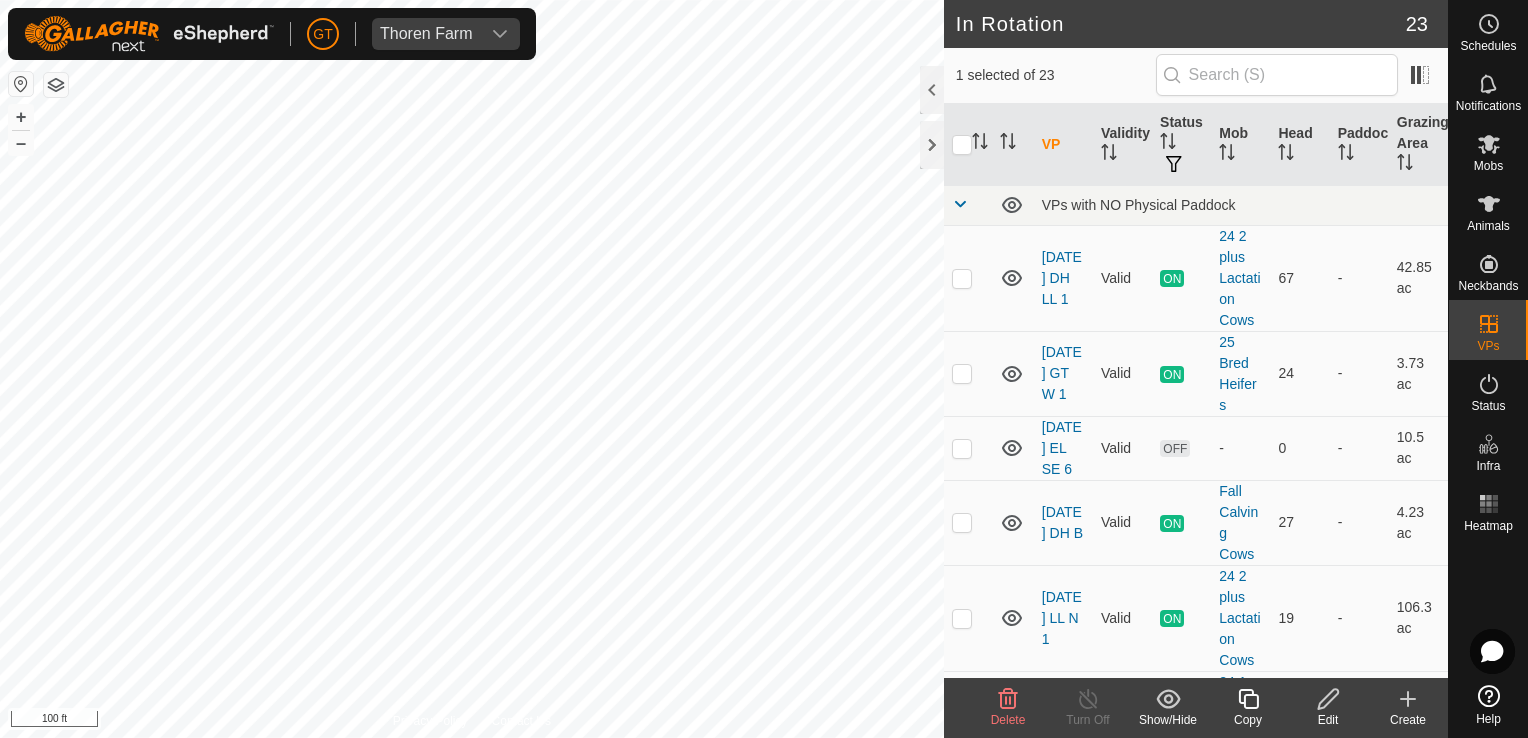 click 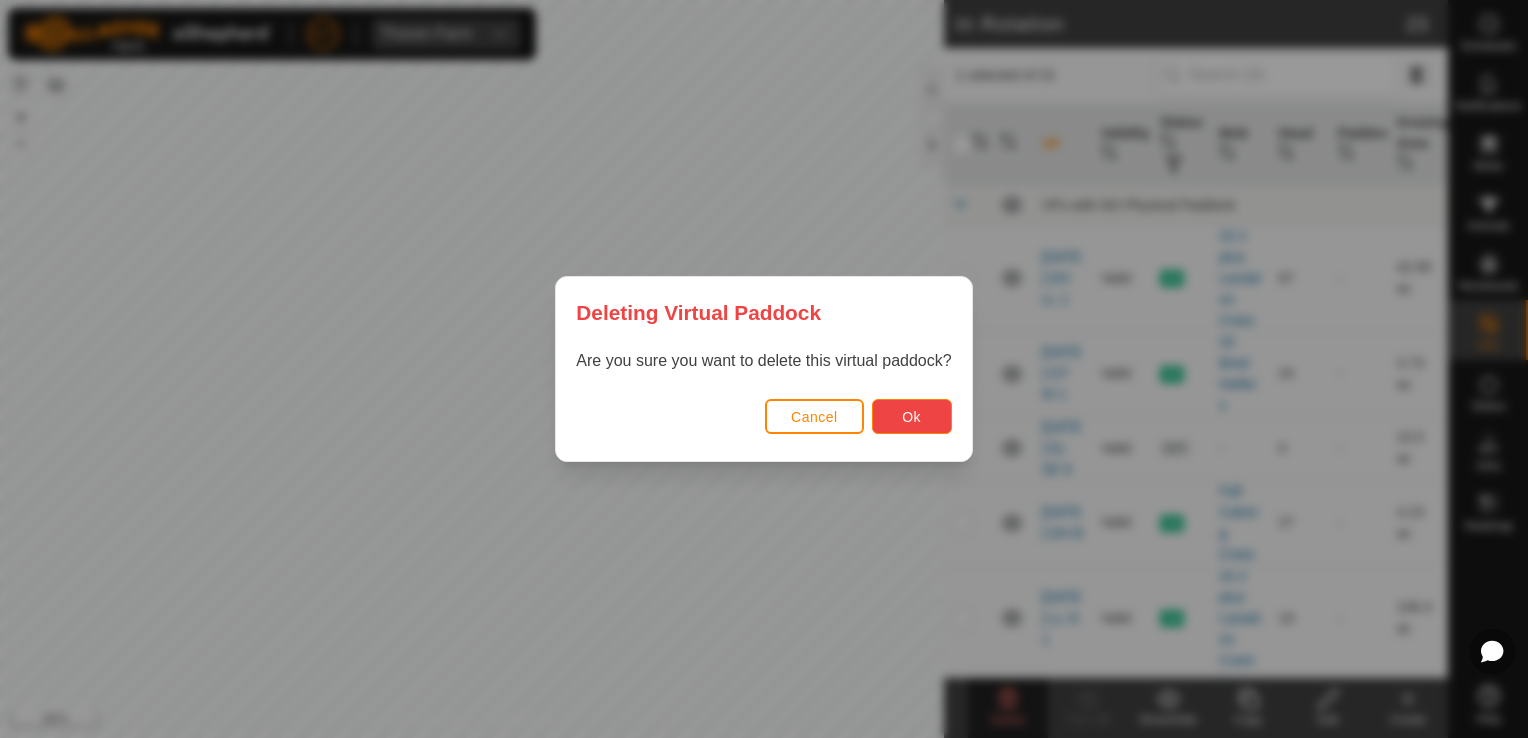 click on "Ok" at bounding box center [912, 416] 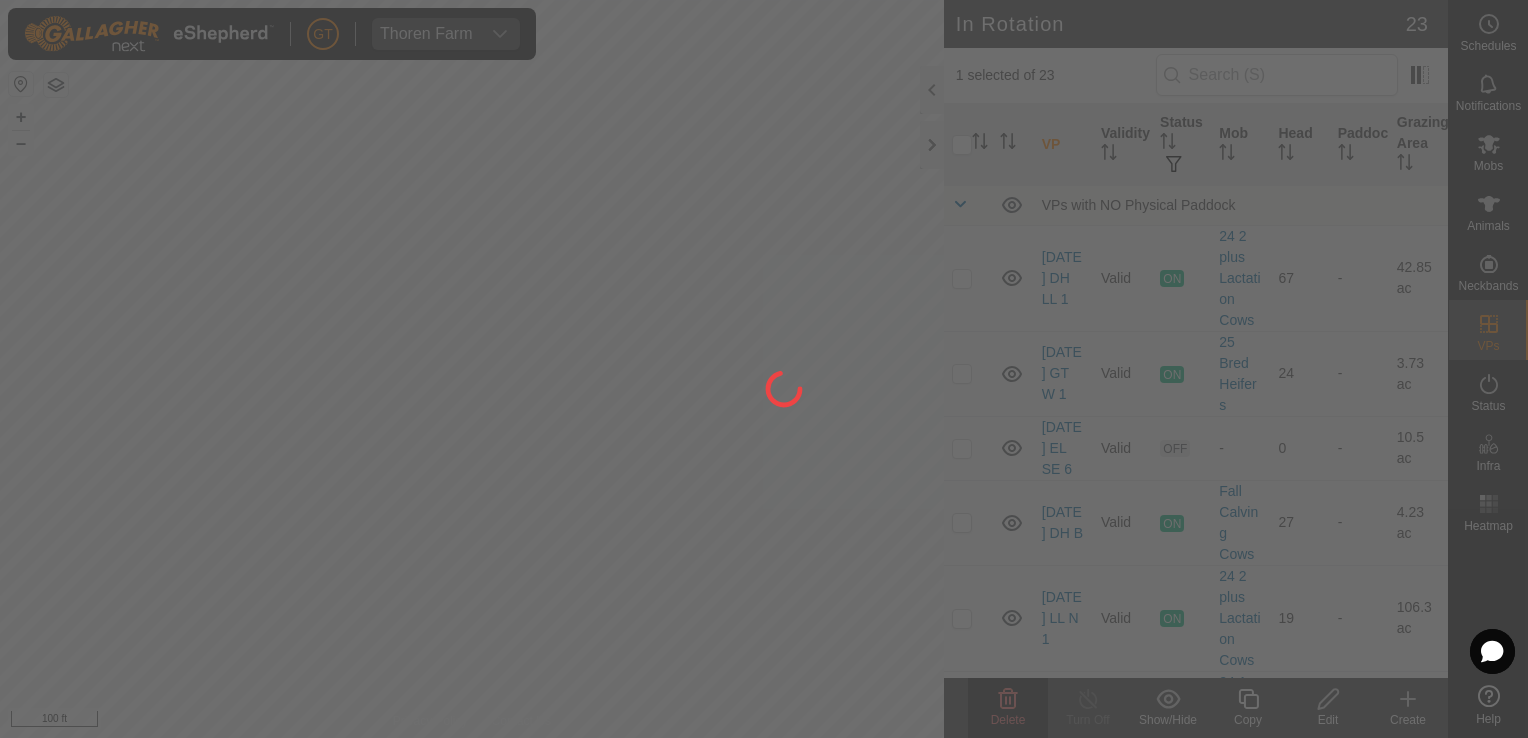 checkbox on "false" 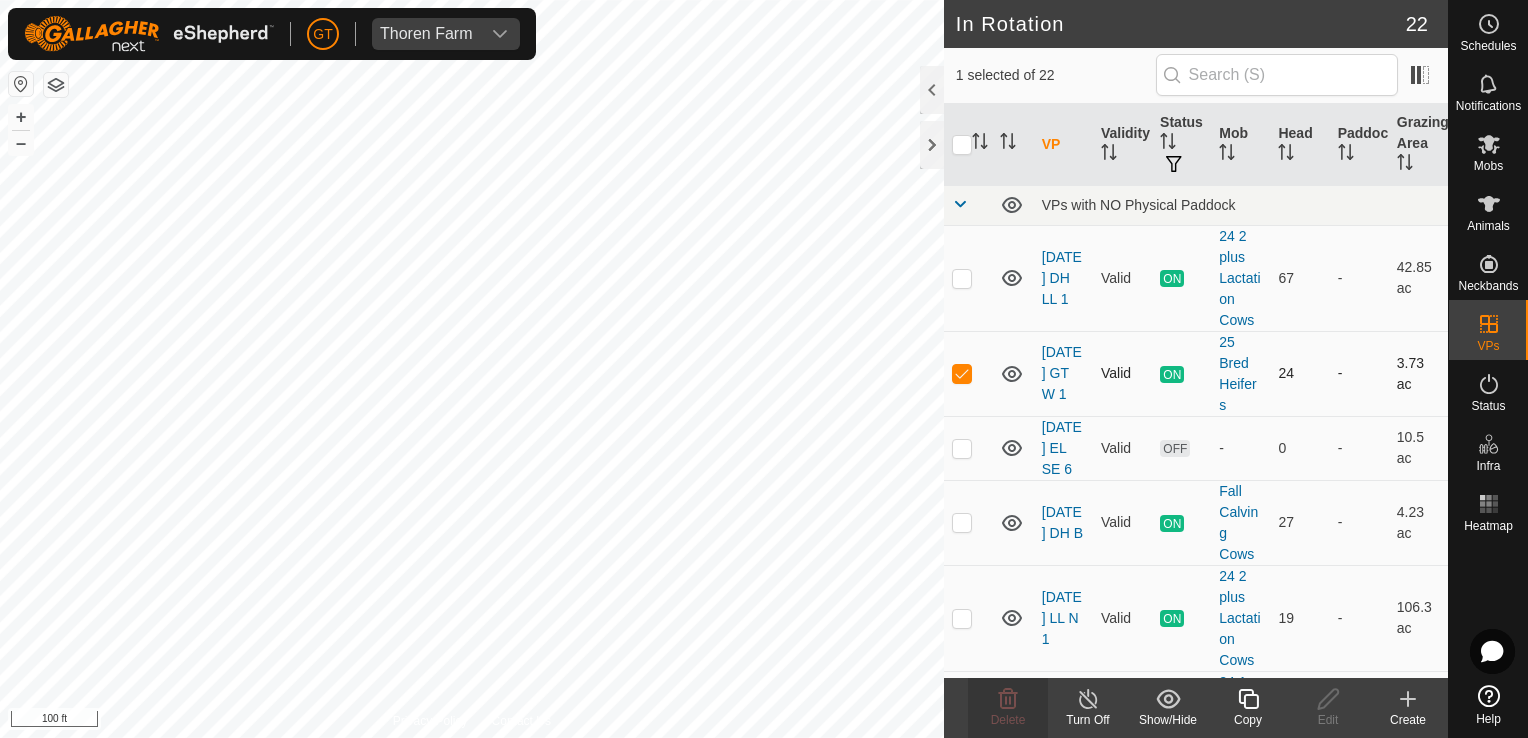 click at bounding box center (962, 373) 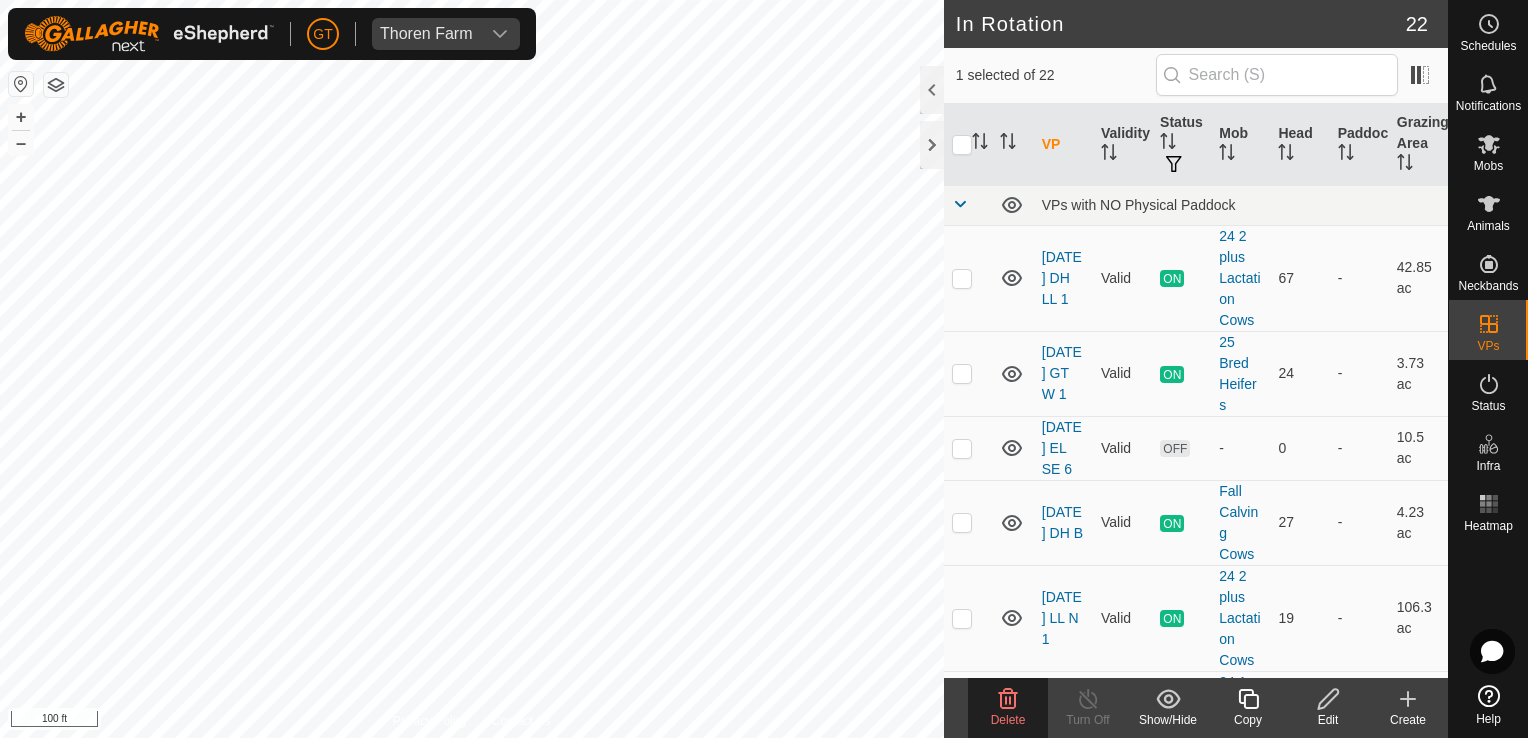click 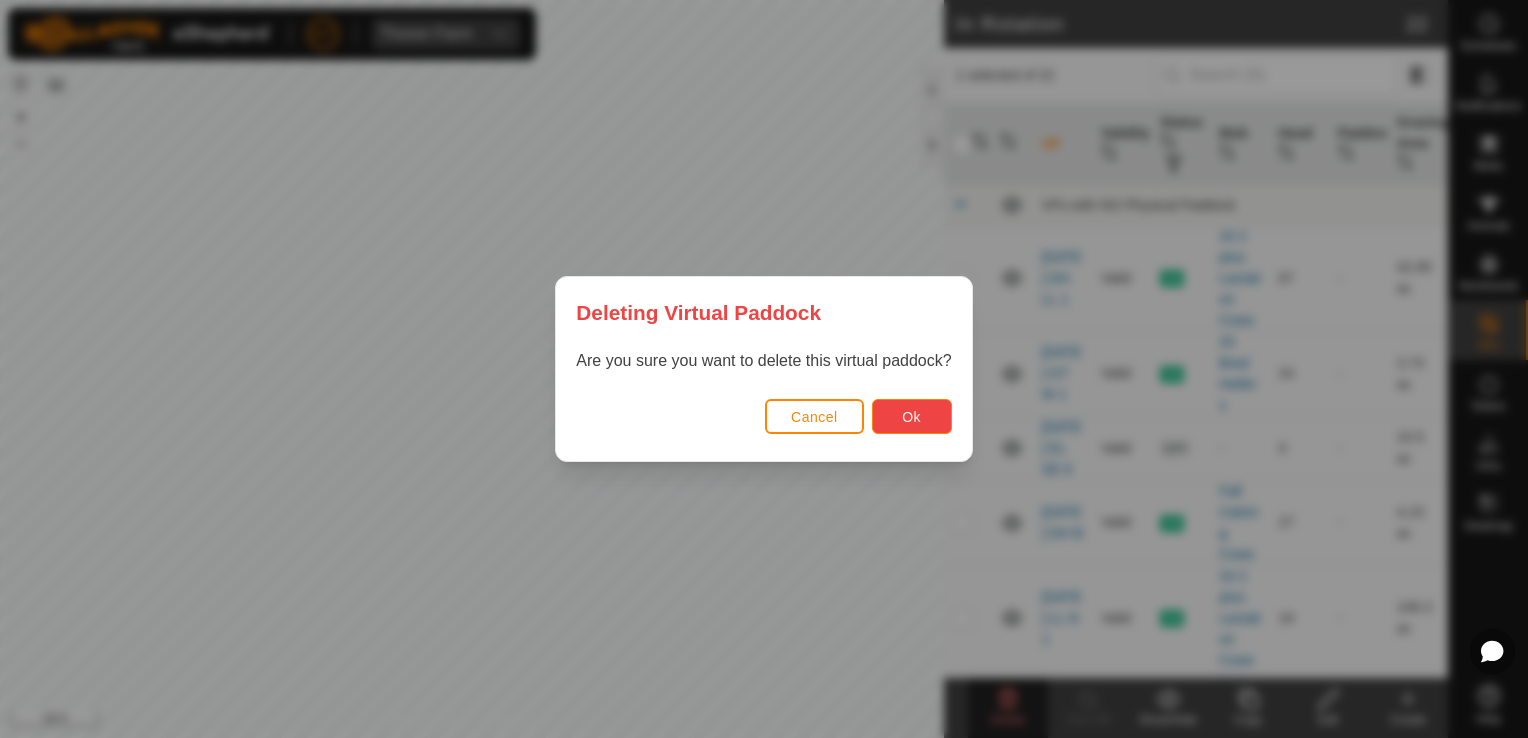 click on "Ok" at bounding box center [912, 416] 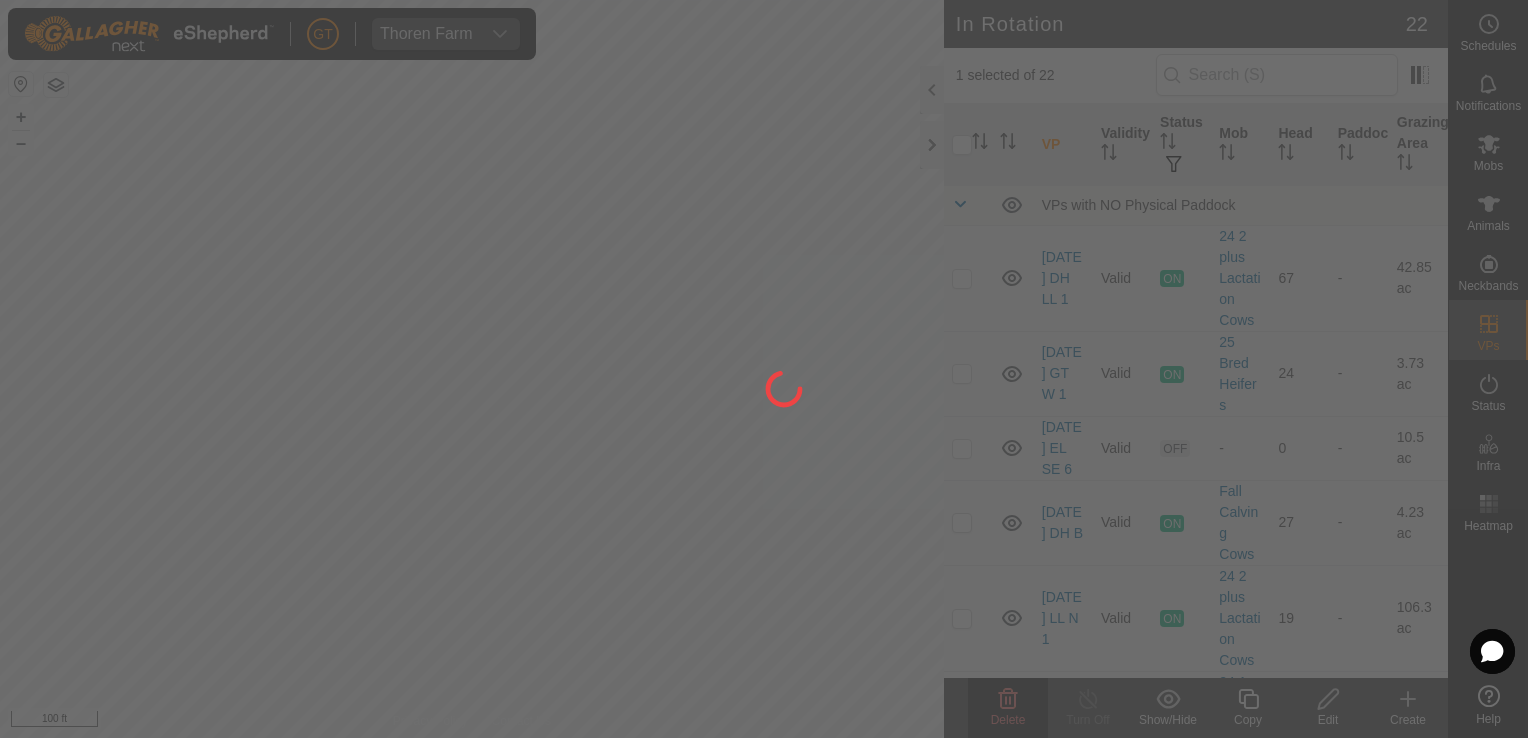 checkbox on "false" 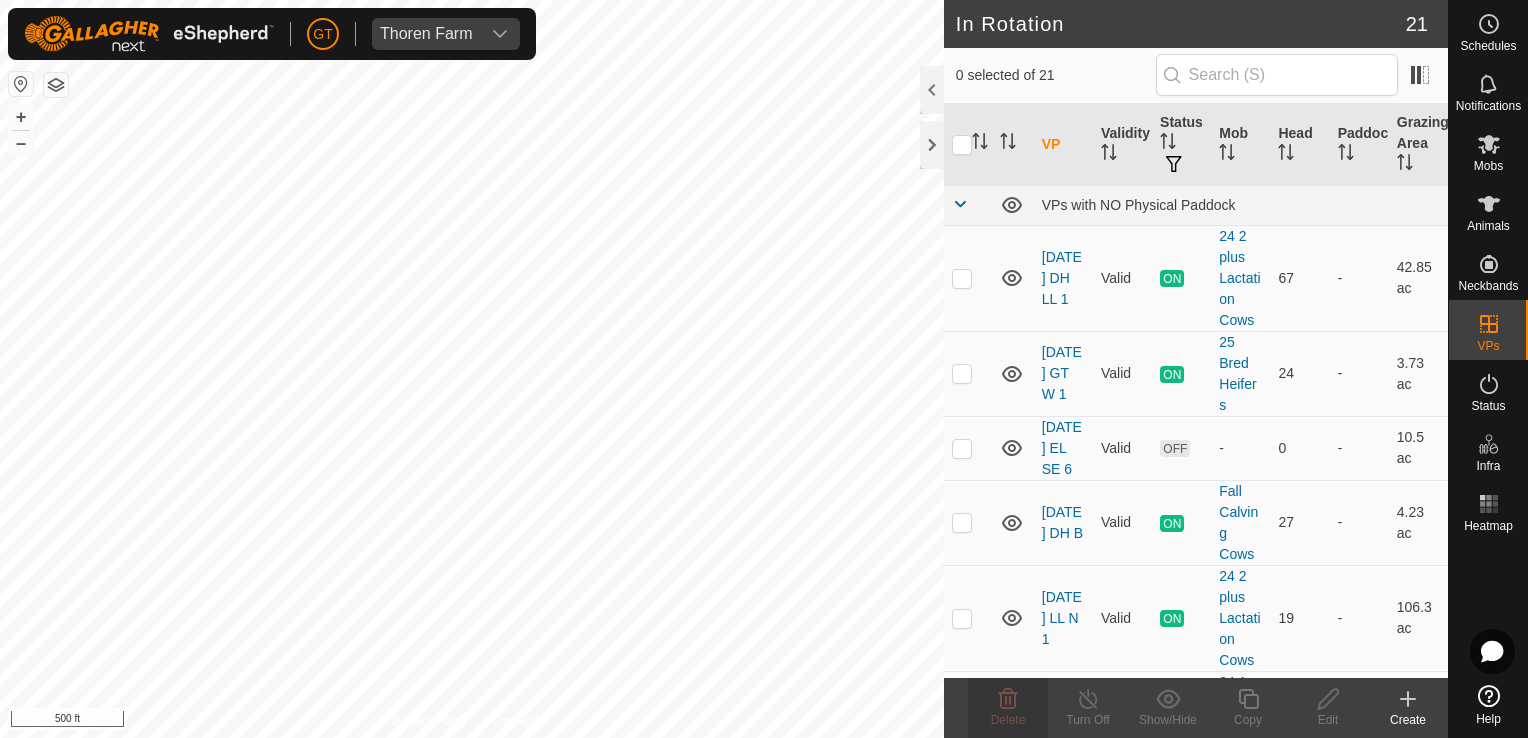 click on "GT Thoren Farm Schedules Notifications Mobs Animals Neckbands VPs Status Infra Heatmap Help In Rotation 21 0 selected of 21     VP   Validity   Status   Mob   Head   Paddock   Grazing Area   VPs with NO Physical Paddock  [DATE] DH  LL    1  Valid  ON  24 2 plus Lactation Cows   67   -   42.85 ac  [DATE]   GT  W 1  Valid  ON  25 Bred Heifers   24   -   3.73 ac  [DATE]   EL  SE  6  Valid  OFF  -   0   -   10.5 ac  [DATE]   DH  B  Valid  ON  Fall Calving Cows   27   -   4.23 ac  [DATE]  LL  N  1  Valid  ON  24 2 plus Lactation Cows   19   -   106.3 ac  [DATE]   LL  C  3  Valid  ON  24 1 Lactation Cows   21   -   7.09 ac  [DATE]   H  B 6  Valid  ON  Fall Calving Cows   25   -   4.99 ac  [DATE]  H  B  4  Valid  OFF  -   0   -   4.15 ac  [DATE]  EL   SE  5  Valid  ON  24 Bred Heifers   20   -   6.97 ac  [DATE]  DH  B 6  Valid  OFF  -   0   -   4.5 ac  [DATE]  EL  SE4  Valid  OFF  -   0   -   4.23 ac  [DATE] EL SE 2  Valid  OFF  -   0   -   3.34 ac   Valid" at bounding box center (764, 369) 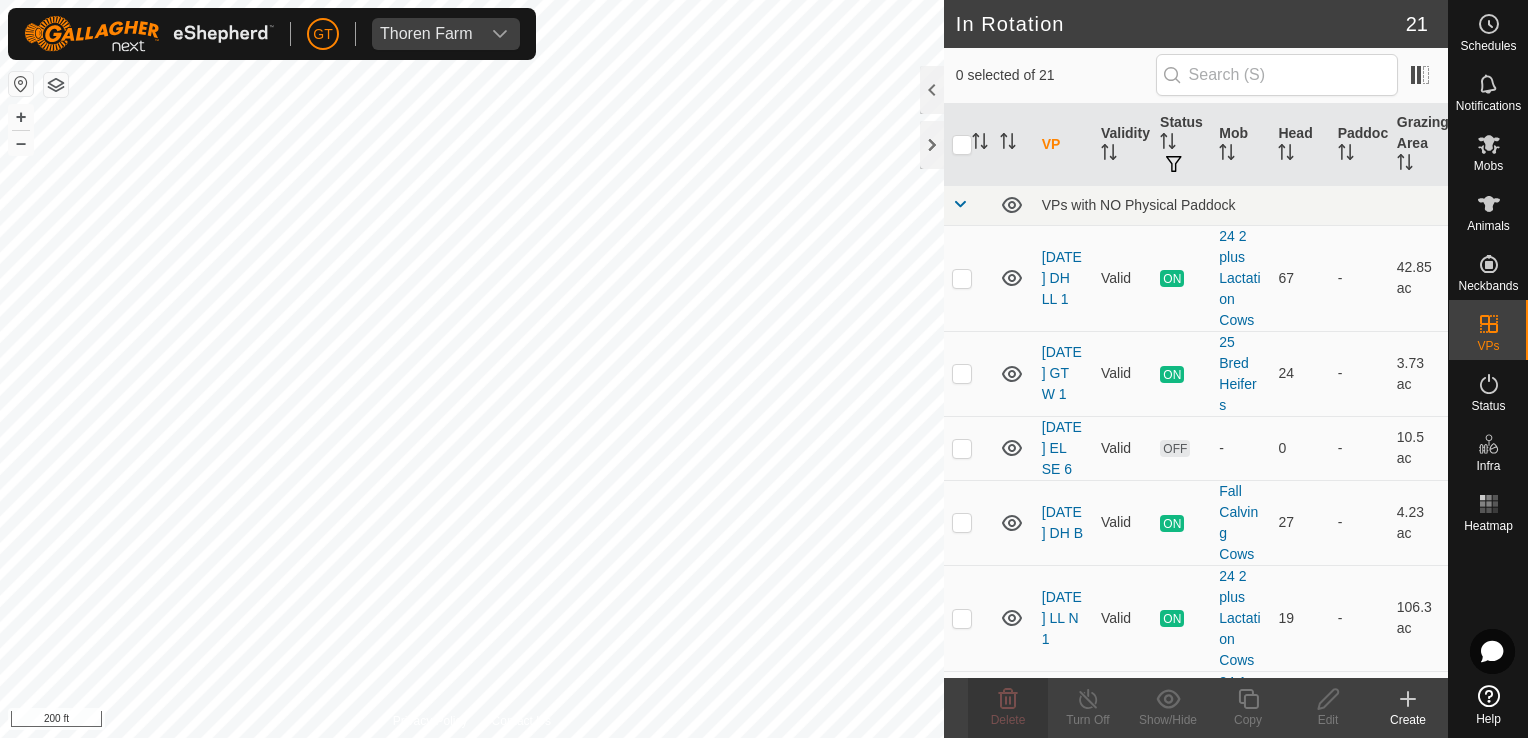 click on "GT Thoren Farm Schedules Notifications Mobs Animals Neckbands VPs Status Infra Heatmap Help In Rotation 21 0 selected of 21     VP   Validity   Status   Mob   Head   Paddock   Grazing Area   VPs with NO Physical Paddock  [DATE] DH  LL    1  Valid  ON  24 2 plus Lactation Cows   67   -   42.85 ac  [DATE]   GT  W 1  Valid  ON  25 Bred Heifers   24   -   3.73 ac  [DATE]   EL  SE  6  Valid  OFF  -   0   -   10.5 ac  [DATE]   DH  B  Valid  ON  Fall Calving Cows   27   -   4.23 ac  [DATE]  LL  N  1  Valid  ON  24 2 plus Lactation Cows   19   -   106.3 ac  [DATE]   LL  C  3  Valid  ON  24 1 Lactation Cows   21   -   7.09 ac  [DATE]   H  B 6  Valid  ON  Fall Calving Cows   25   -   4.99 ac  [DATE]  H  B  4  Valid  OFF  -   0   -   4.15 ac  [DATE]  EL   SE  5  Valid  ON  24 Bred Heifers   20   -   6.97 ac  [DATE]  DH  B 6  Valid  OFF  -   0   -   4.5 ac  [DATE]  EL  SE4  Valid  OFF  -   0   -   4.23 ac  [DATE] EL SE 2  Valid  OFF  -   0   -   3.34 ac   Valid" at bounding box center [764, 369] 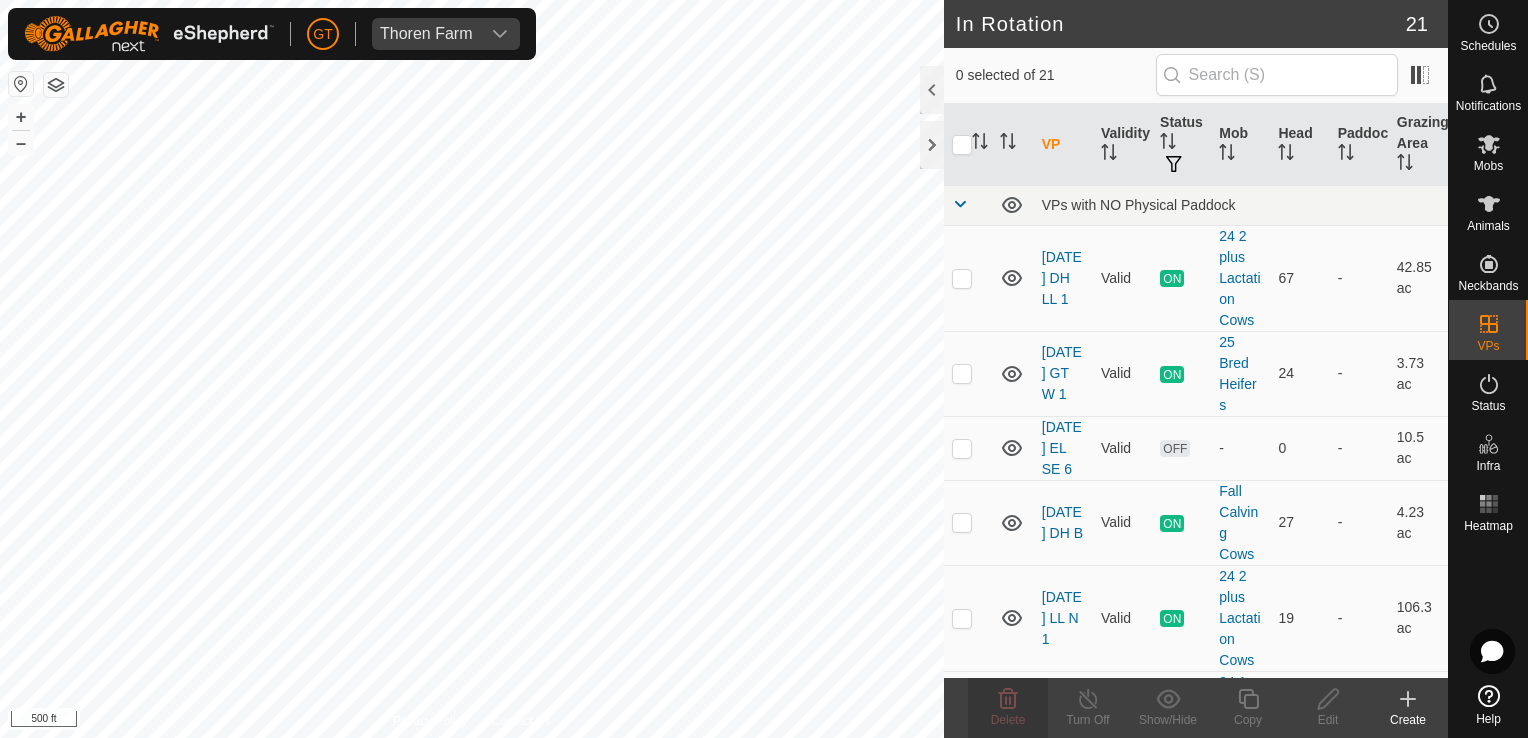checkbox on "true" 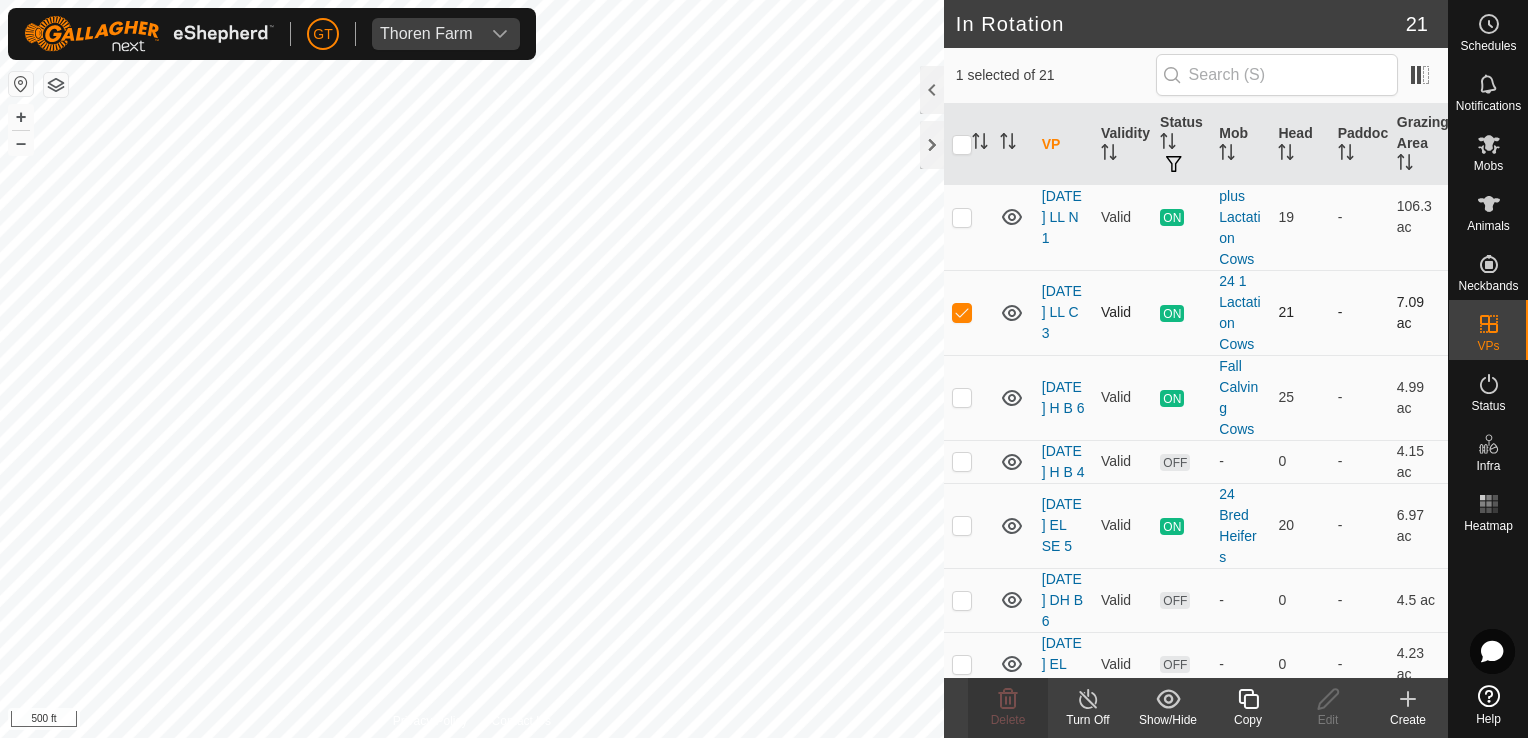 scroll, scrollTop: 500, scrollLeft: 0, axis: vertical 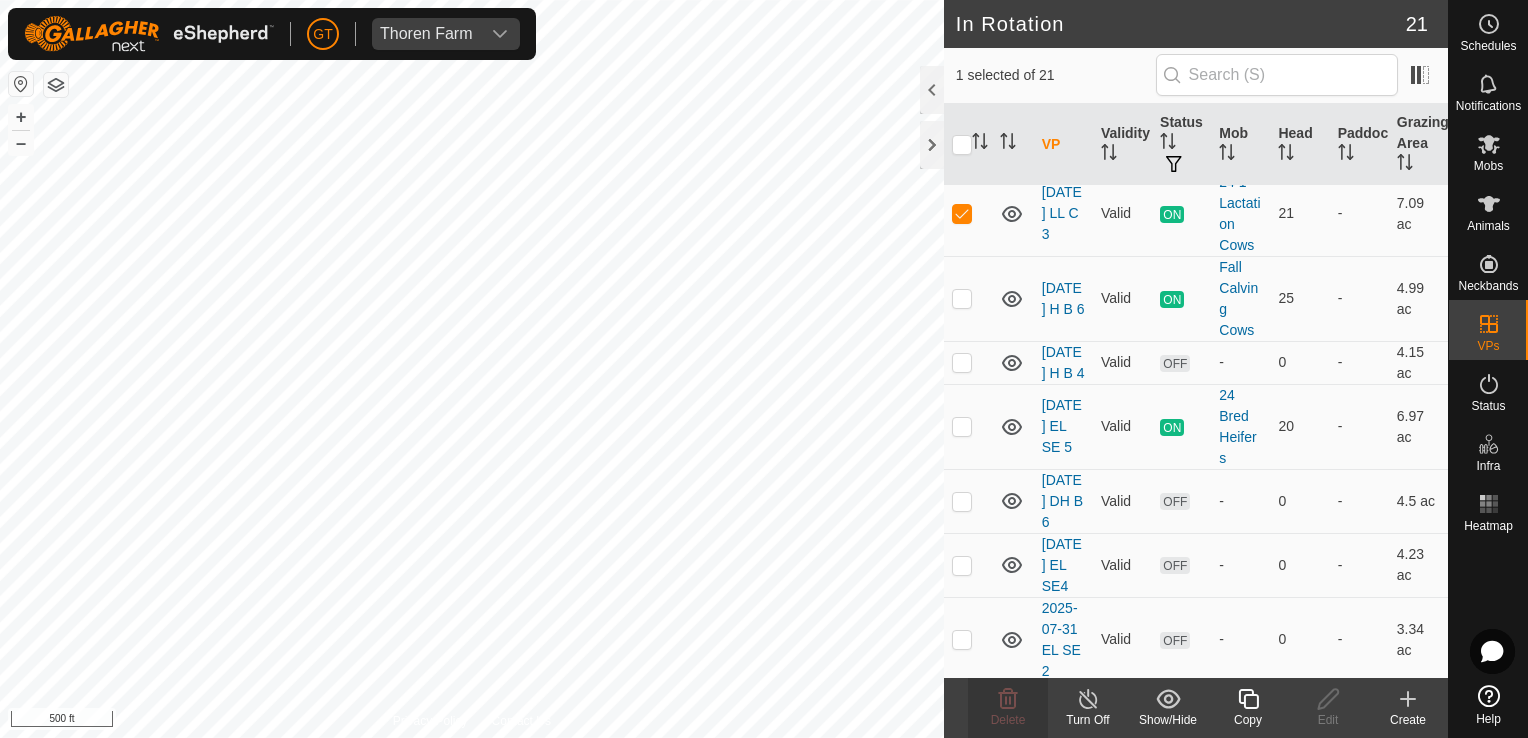 click 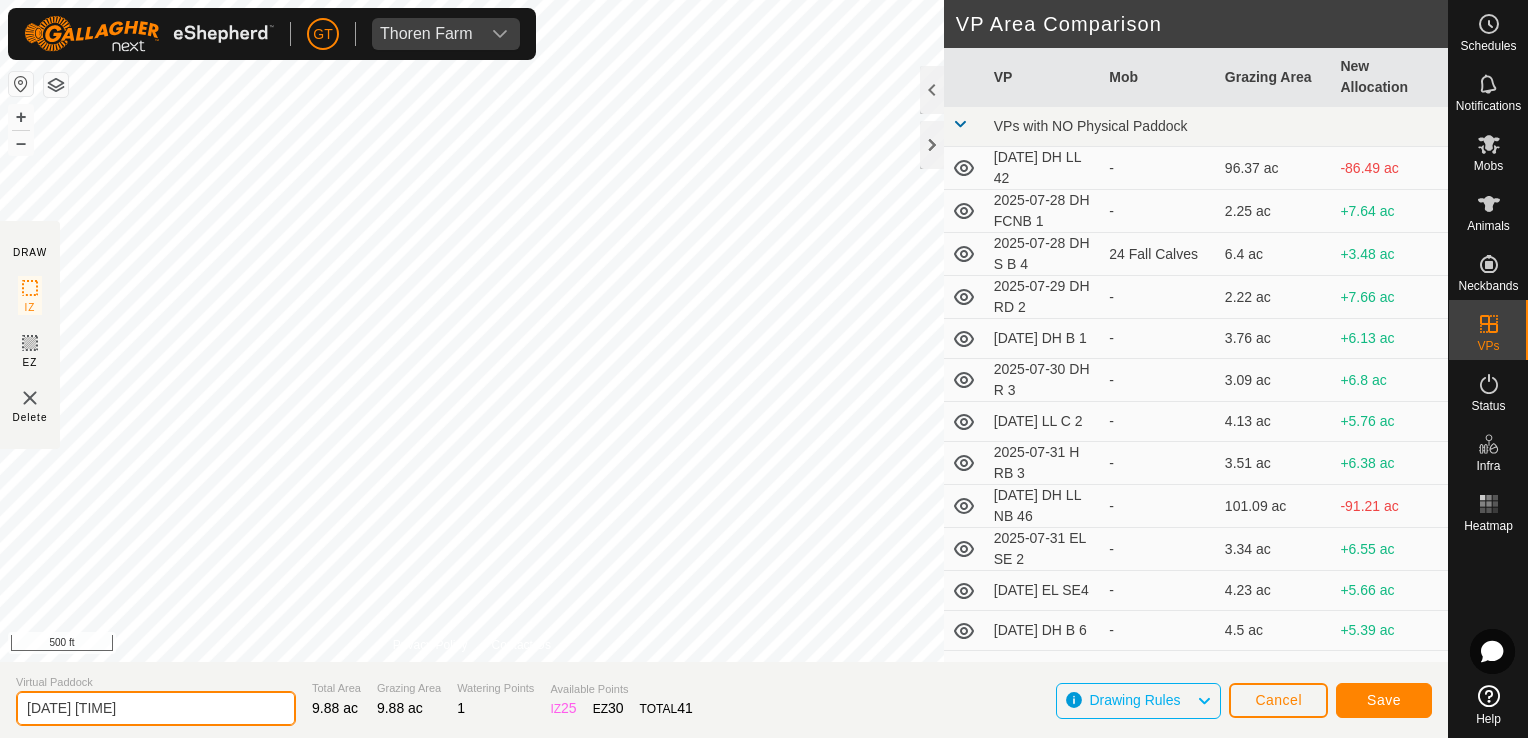 click on "[DATE] [TIME]" 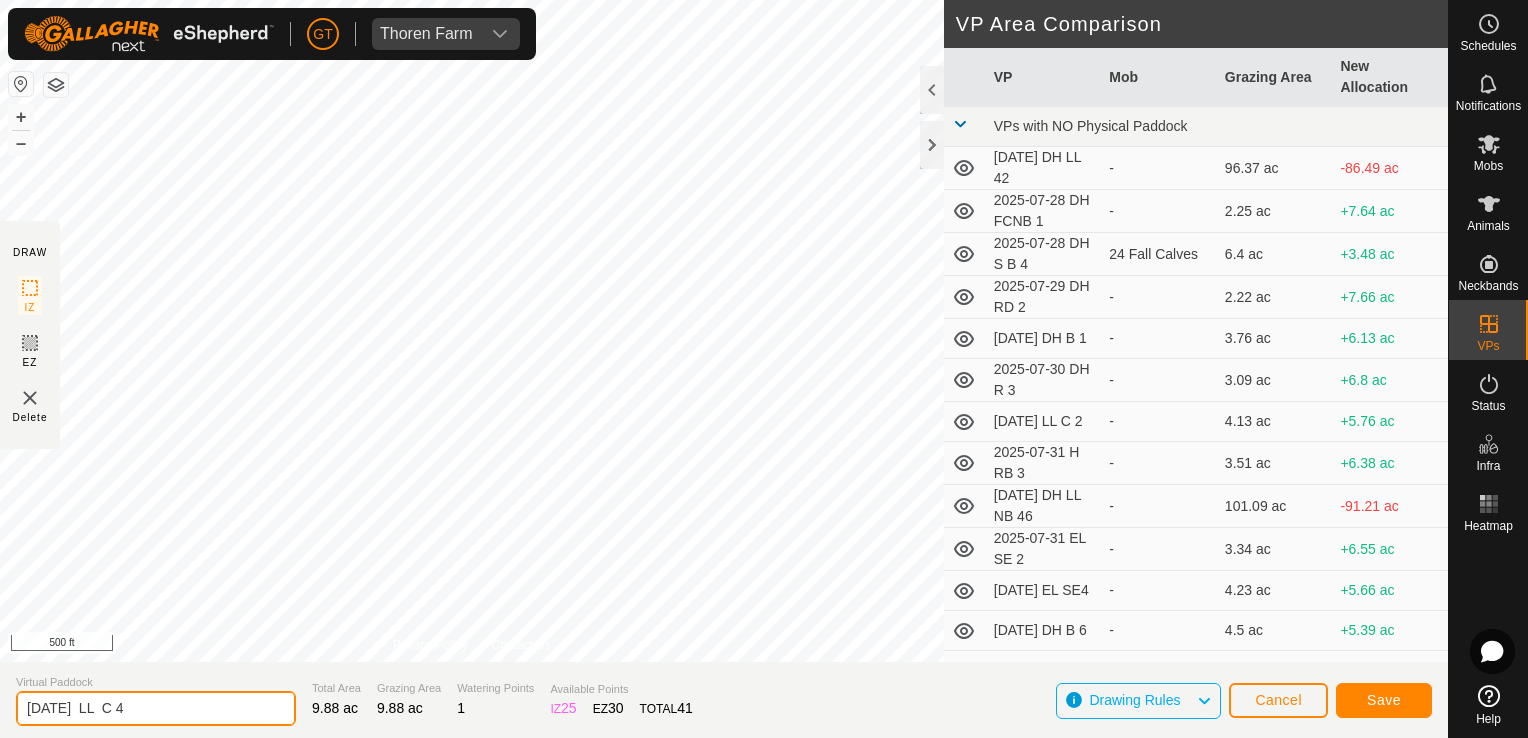type on "[DATE]  LL  C 4" 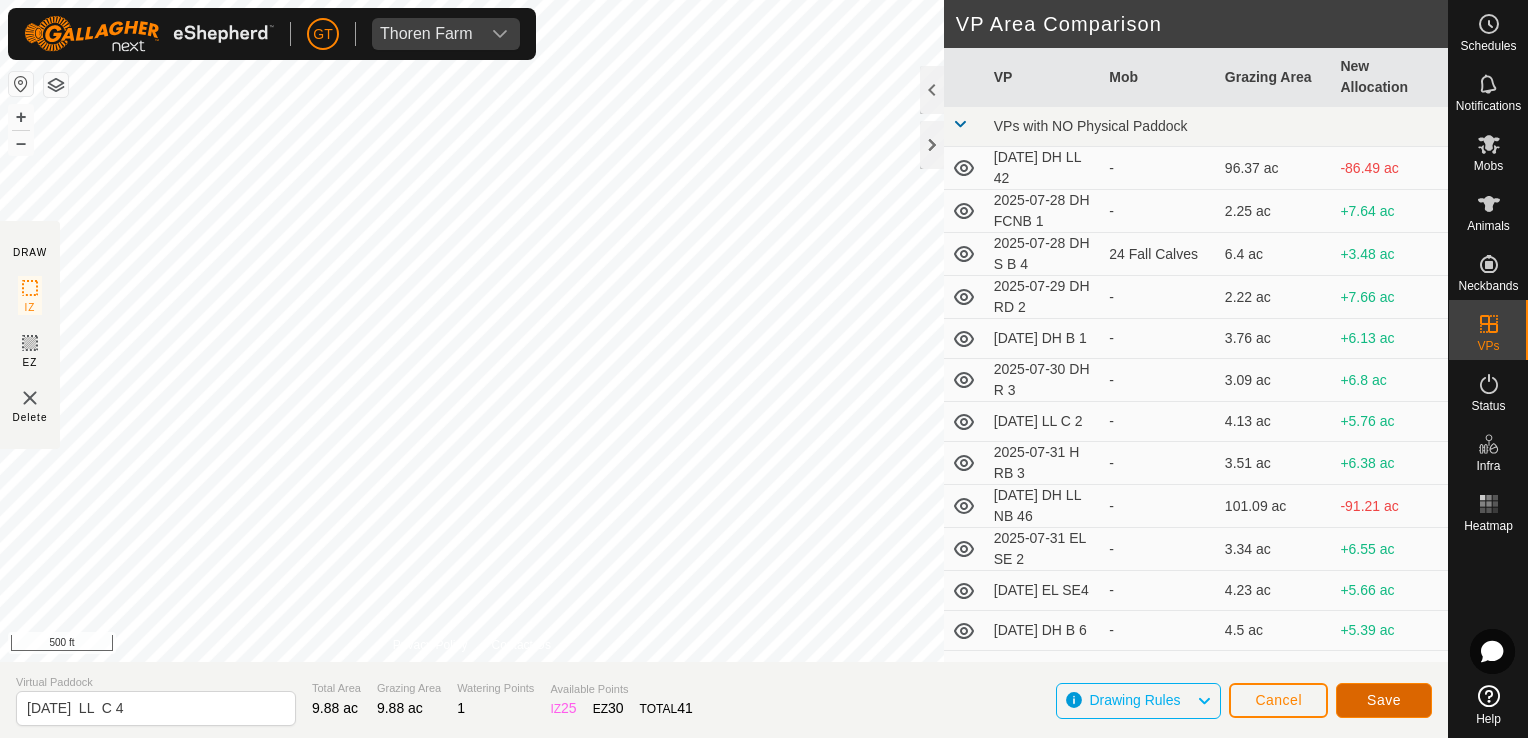 click on "Save" 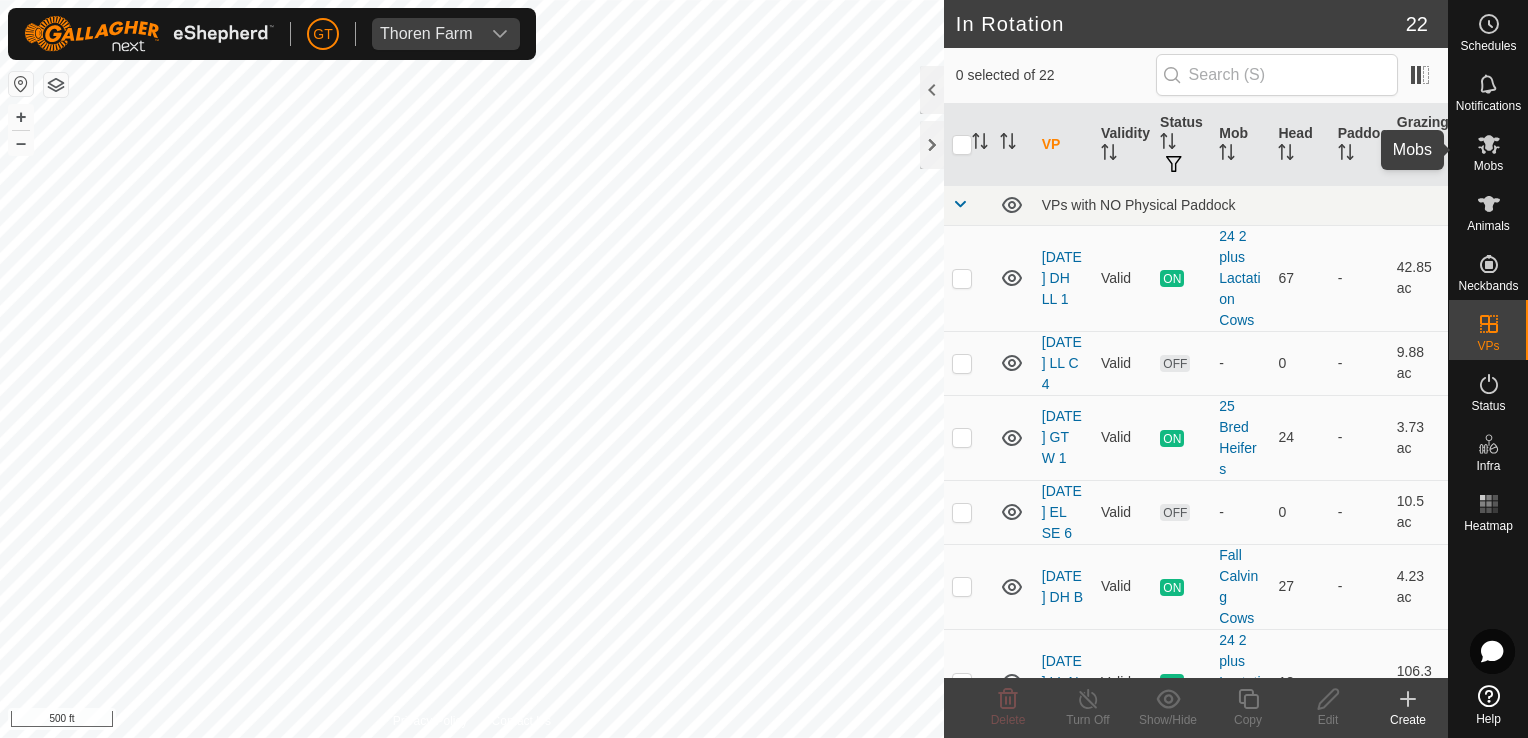 drag, startPoint x: 1489, startPoint y: 154, endPoint x: 1492, endPoint y: 143, distance: 11.401754 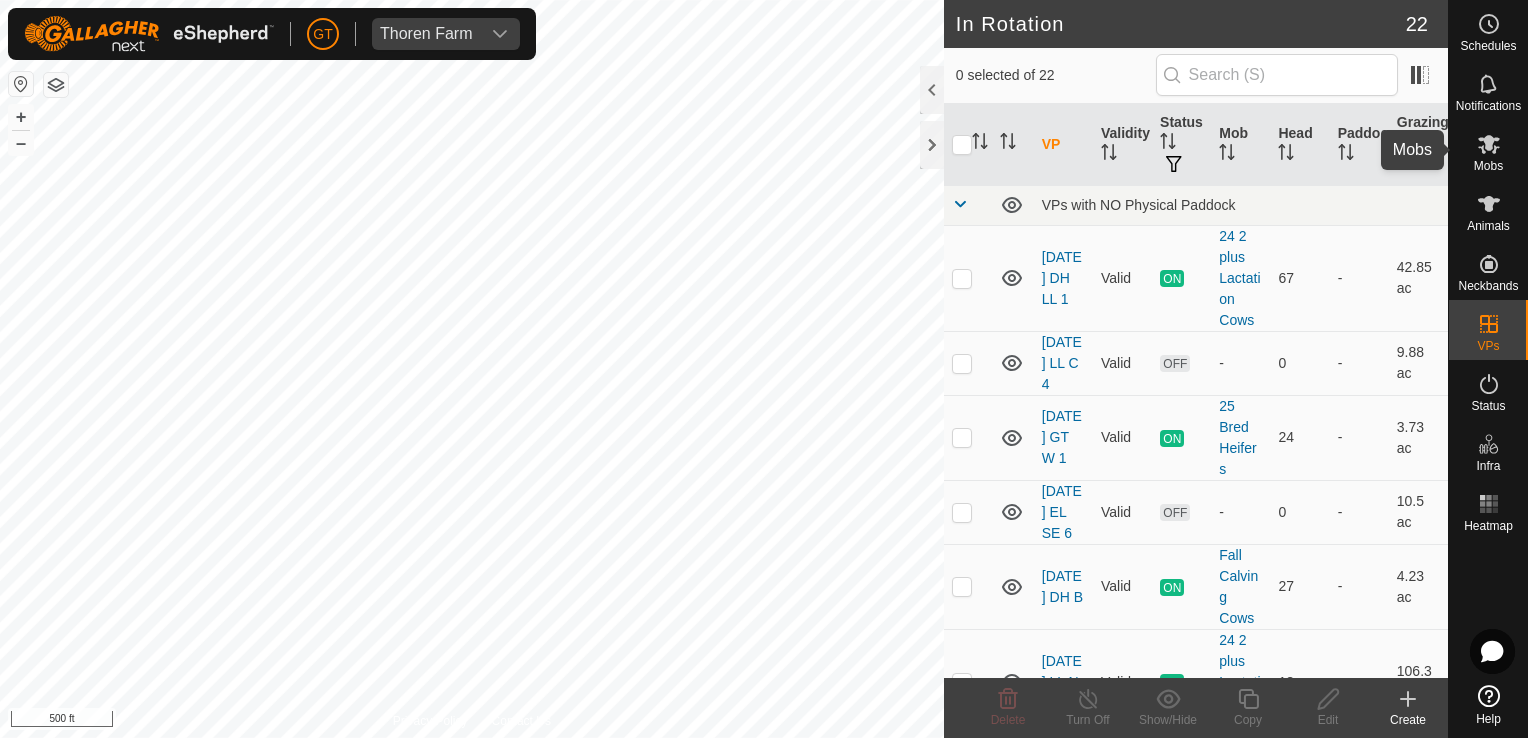 click 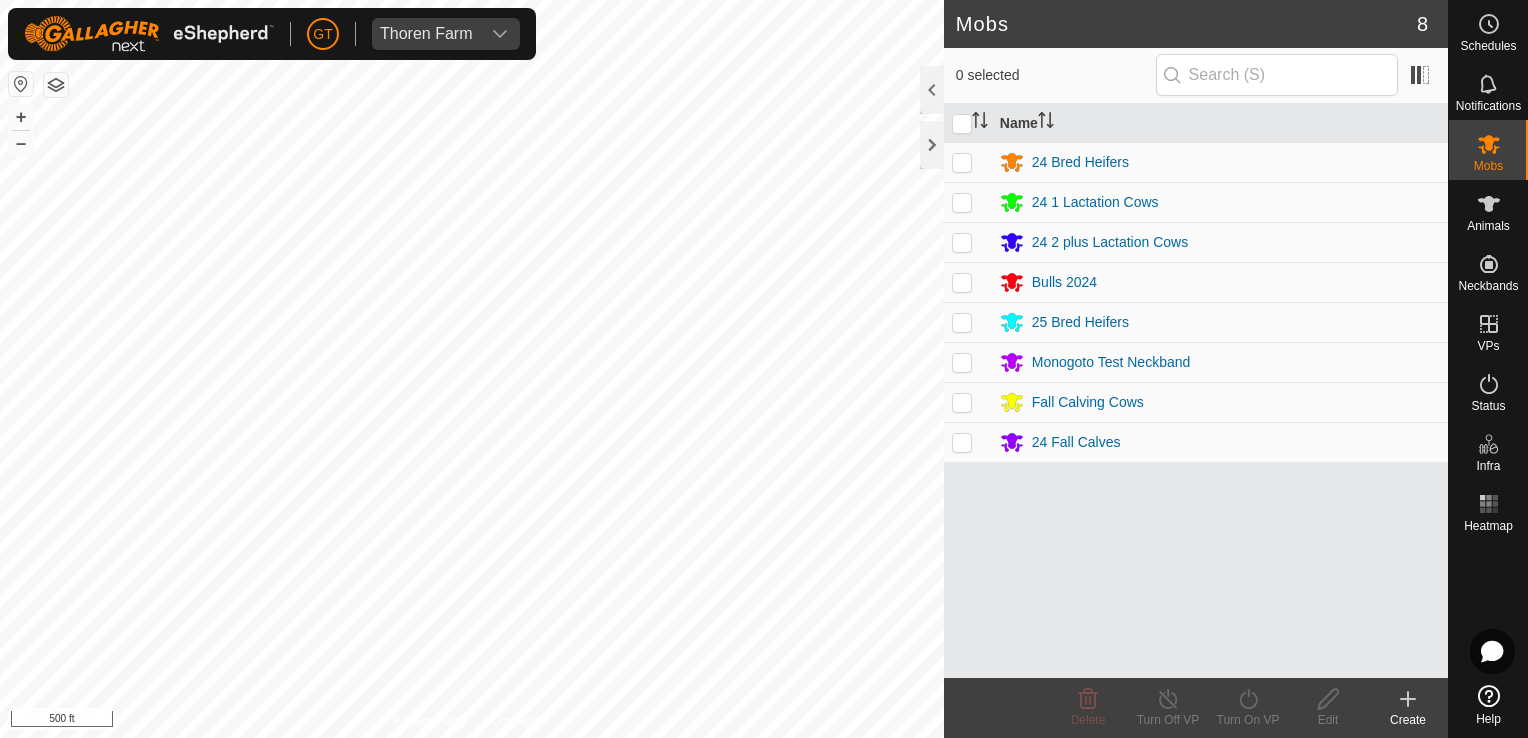 click at bounding box center [962, 202] 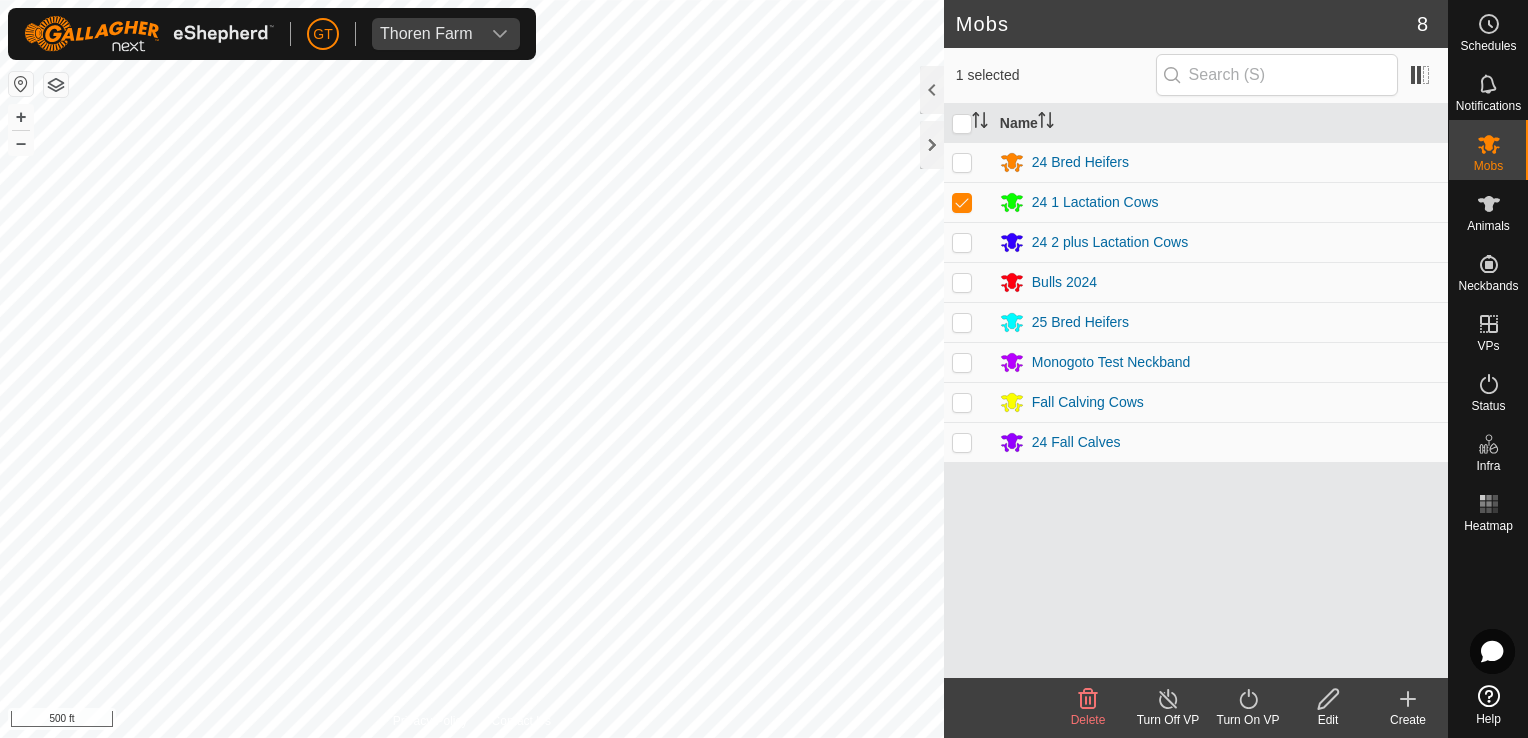 click 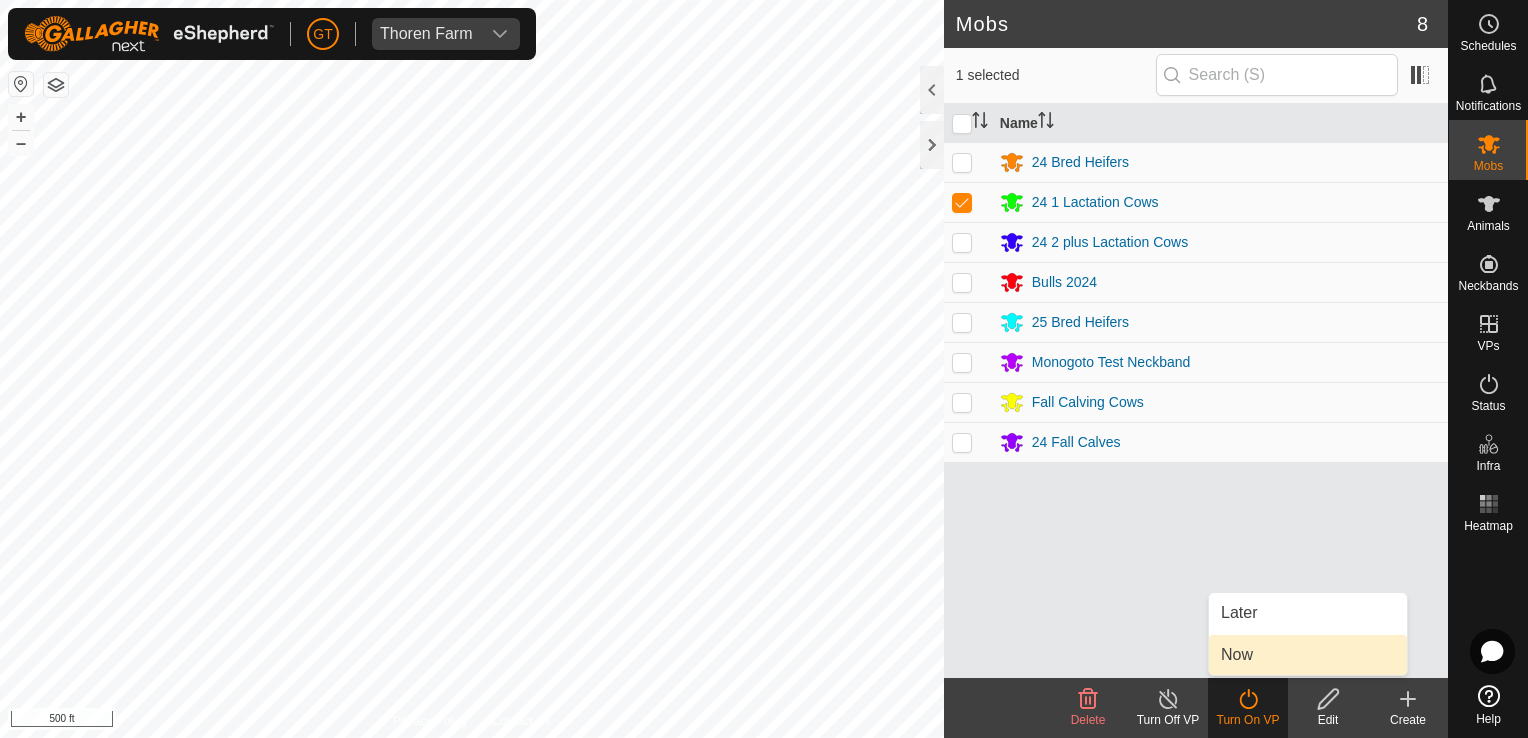 click on "Now" at bounding box center (1308, 655) 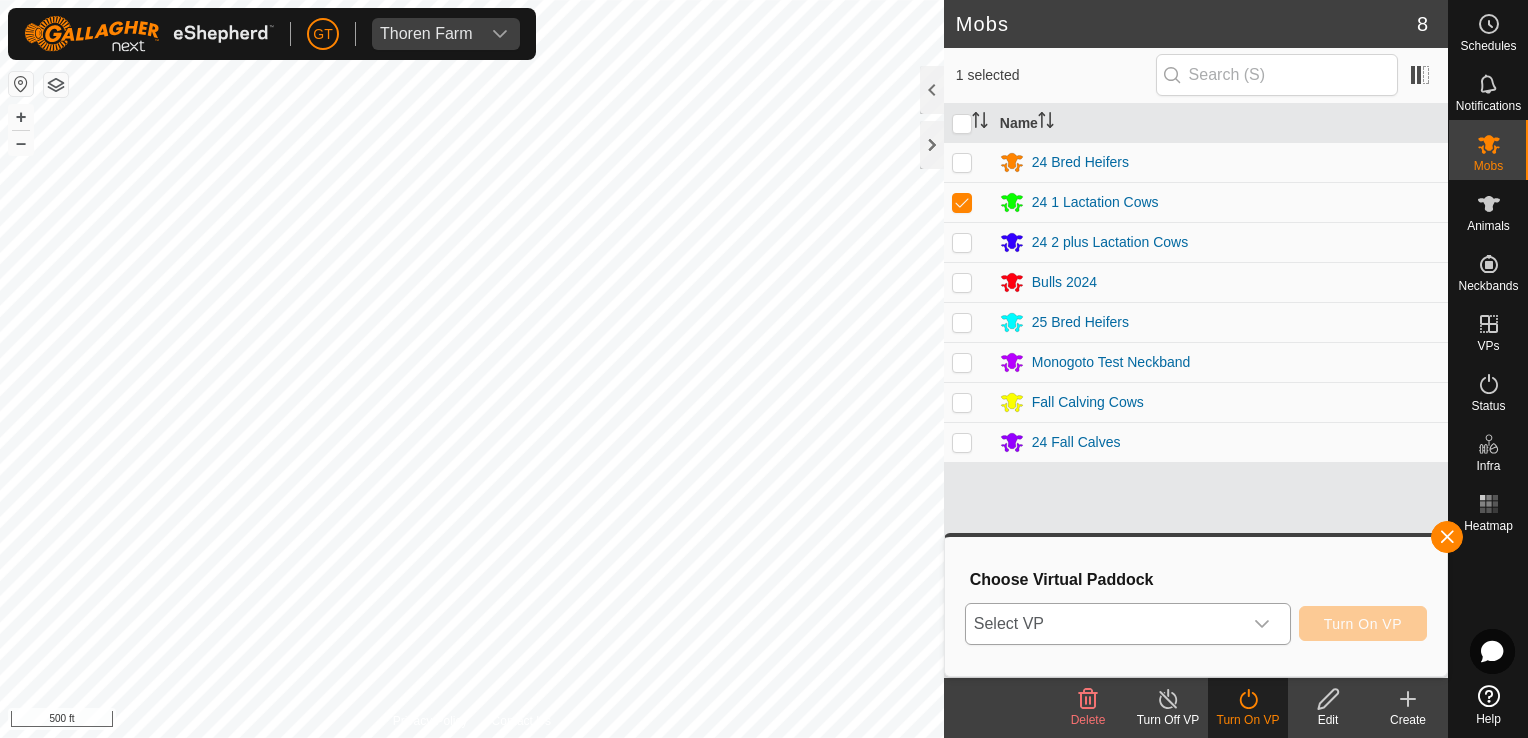 click 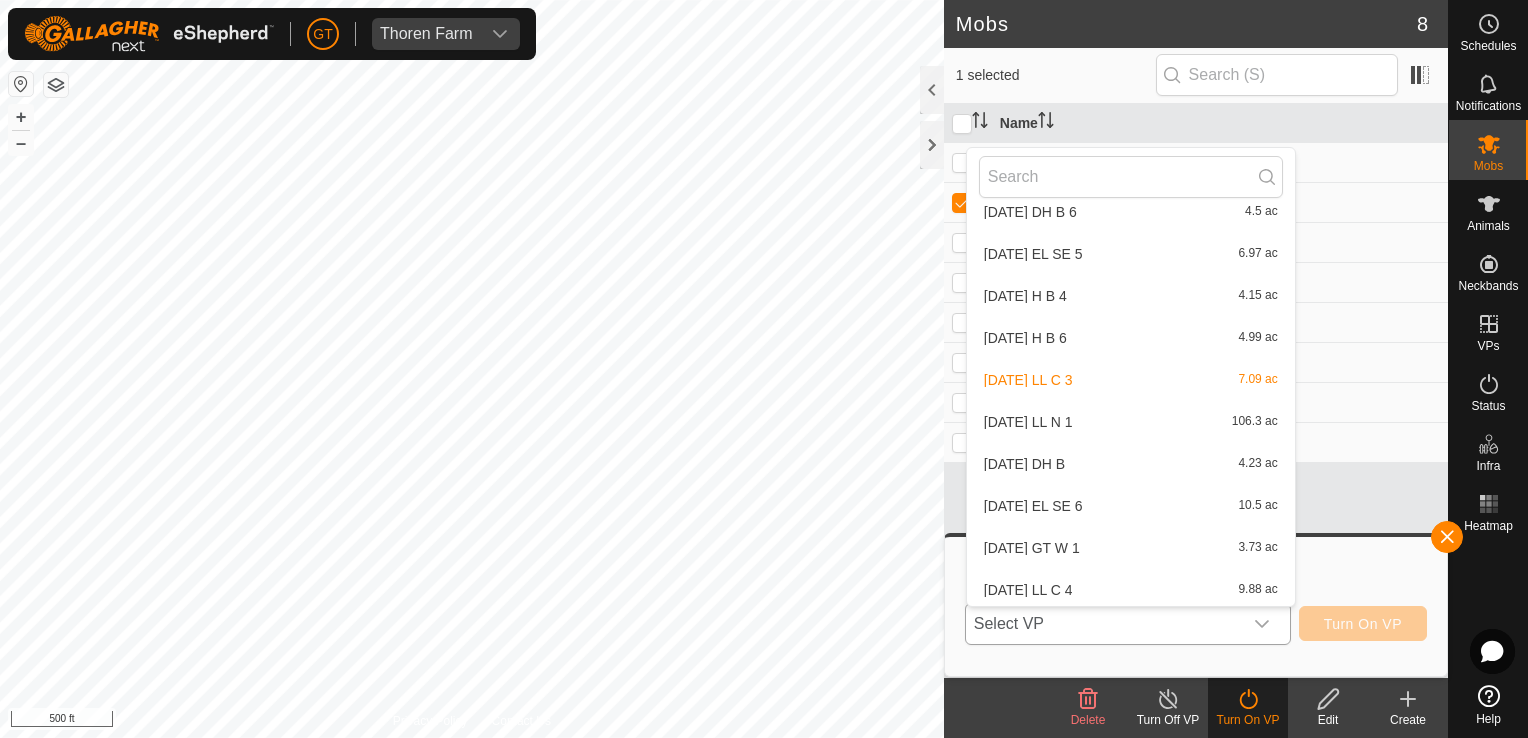 scroll, scrollTop: 568, scrollLeft: 0, axis: vertical 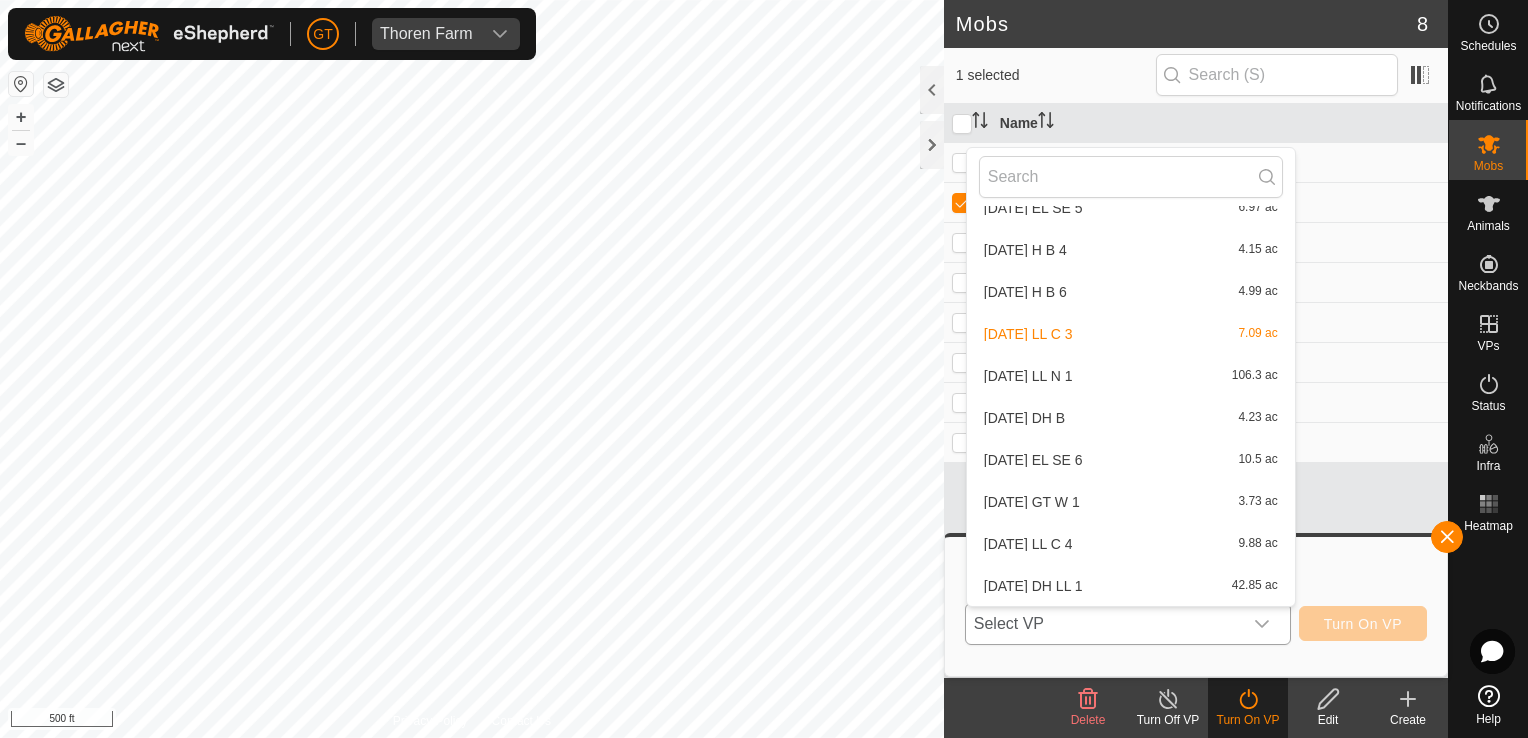 click on "[DATE]  LL  C 4  9.88 ac" at bounding box center (1131, 544) 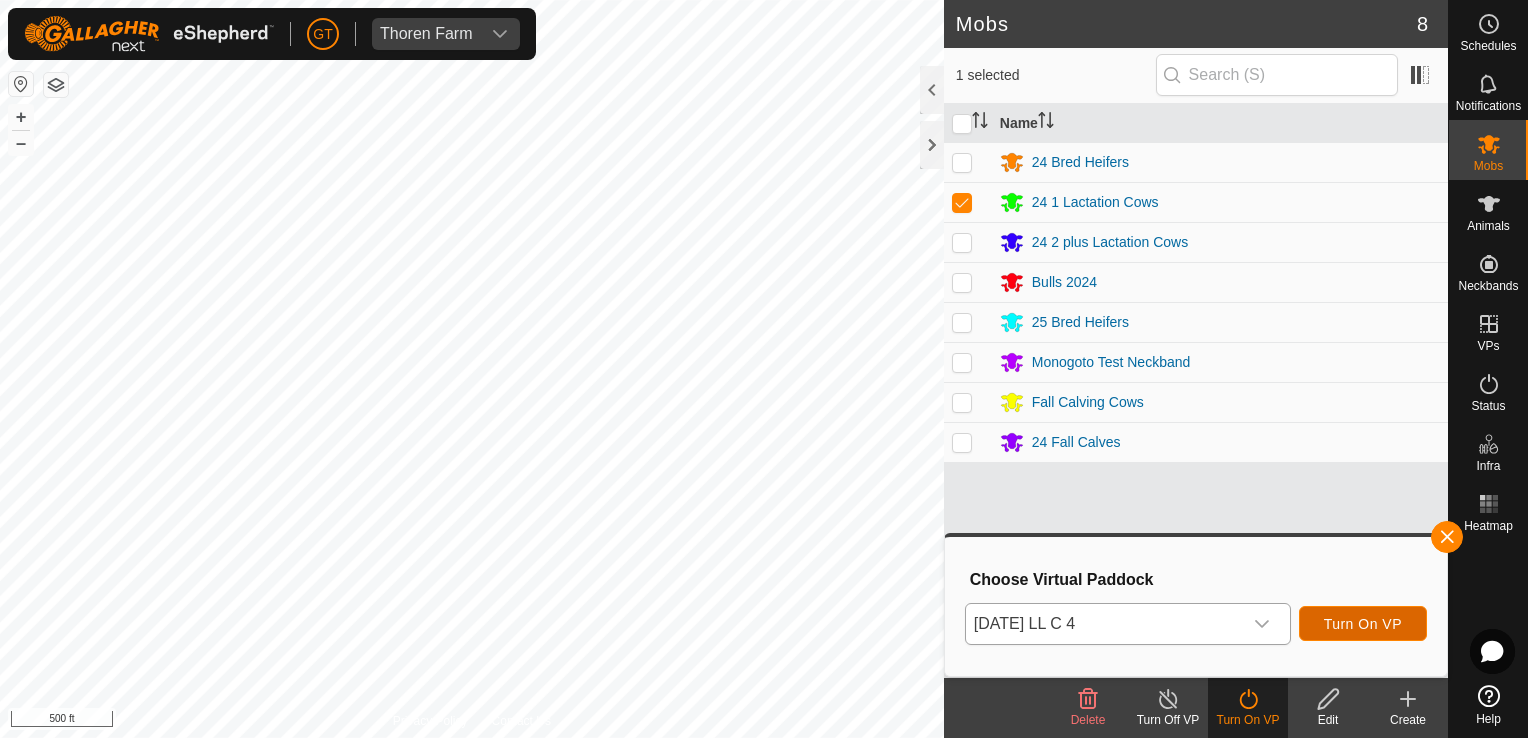 click on "Turn On VP" at bounding box center [1363, 623] 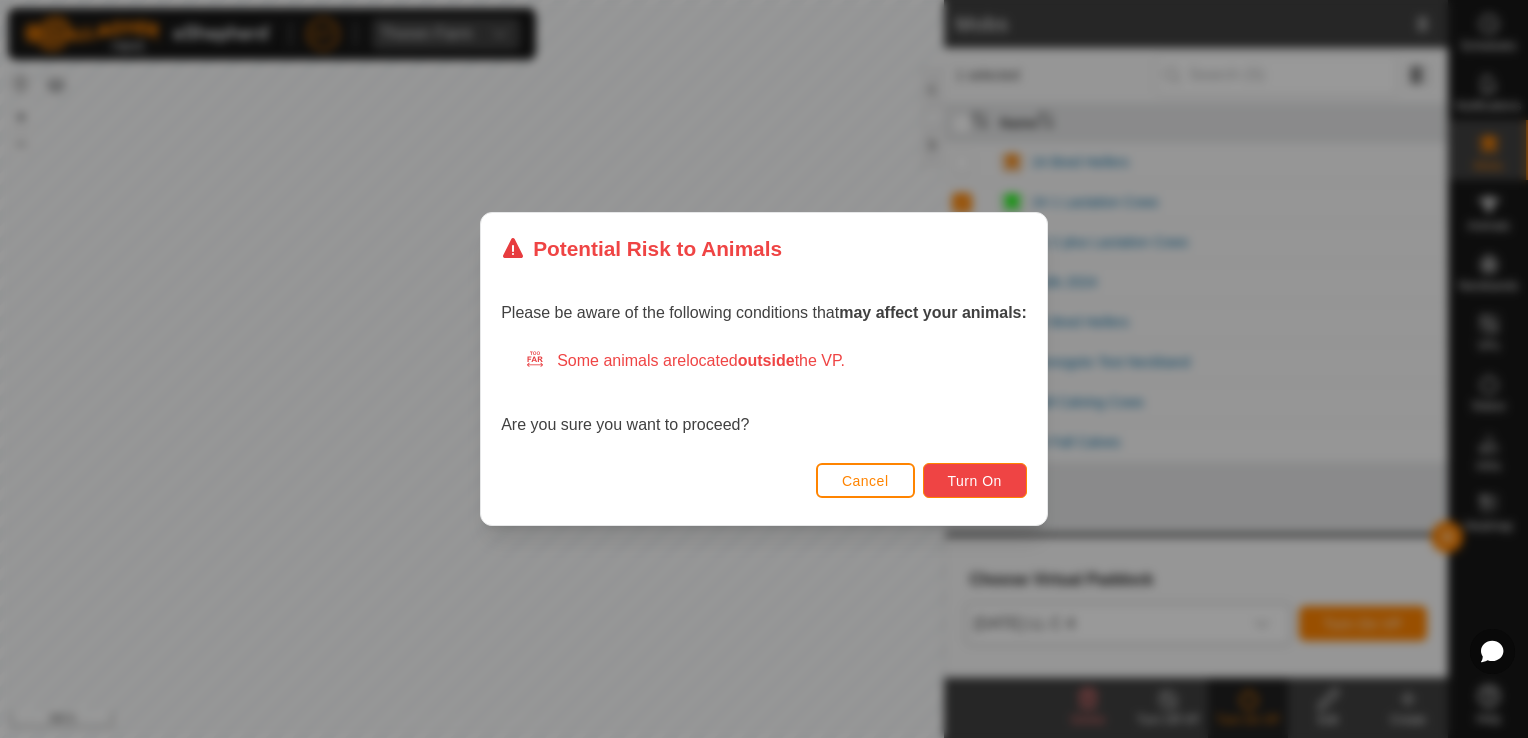 click on "Turn On" at bounding box center [975, 481] 